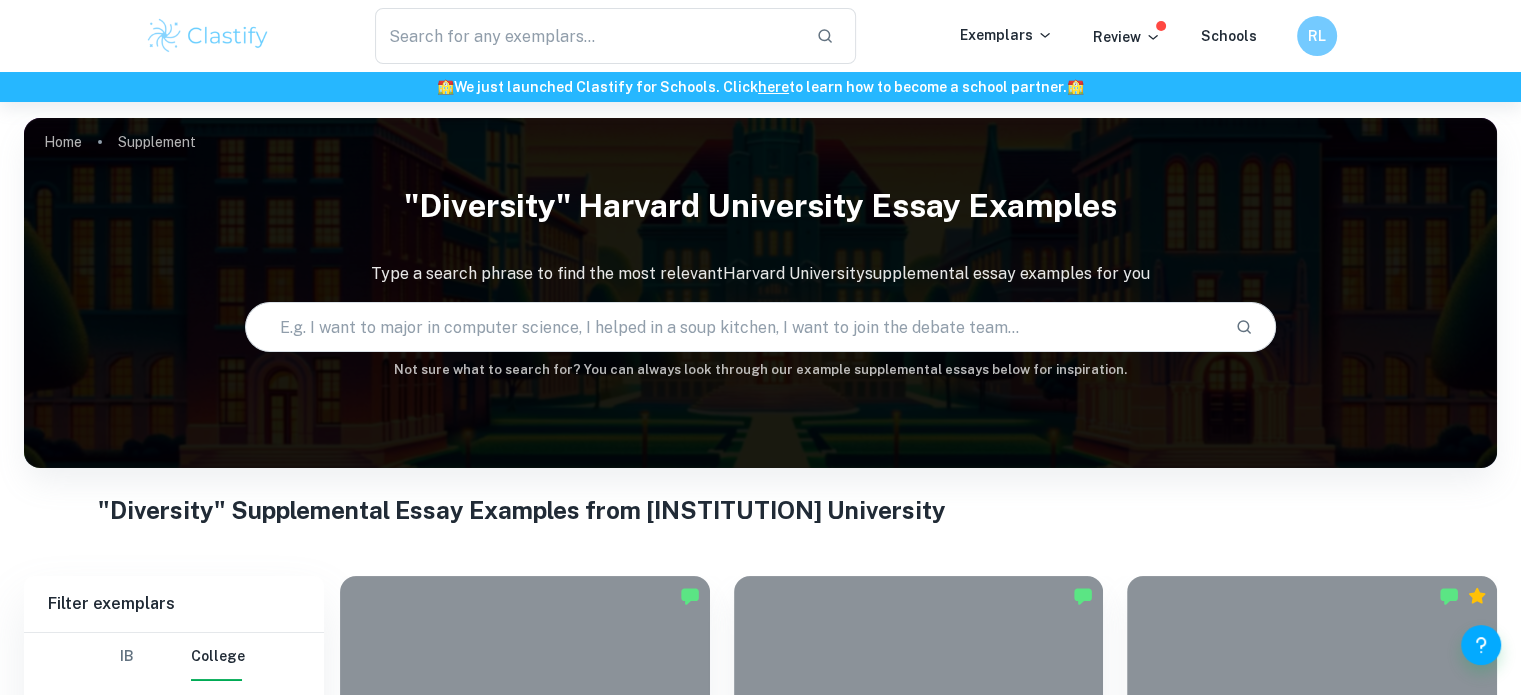 scroll, scrollTop: 292, scrollLeft: 0, axis: vertical 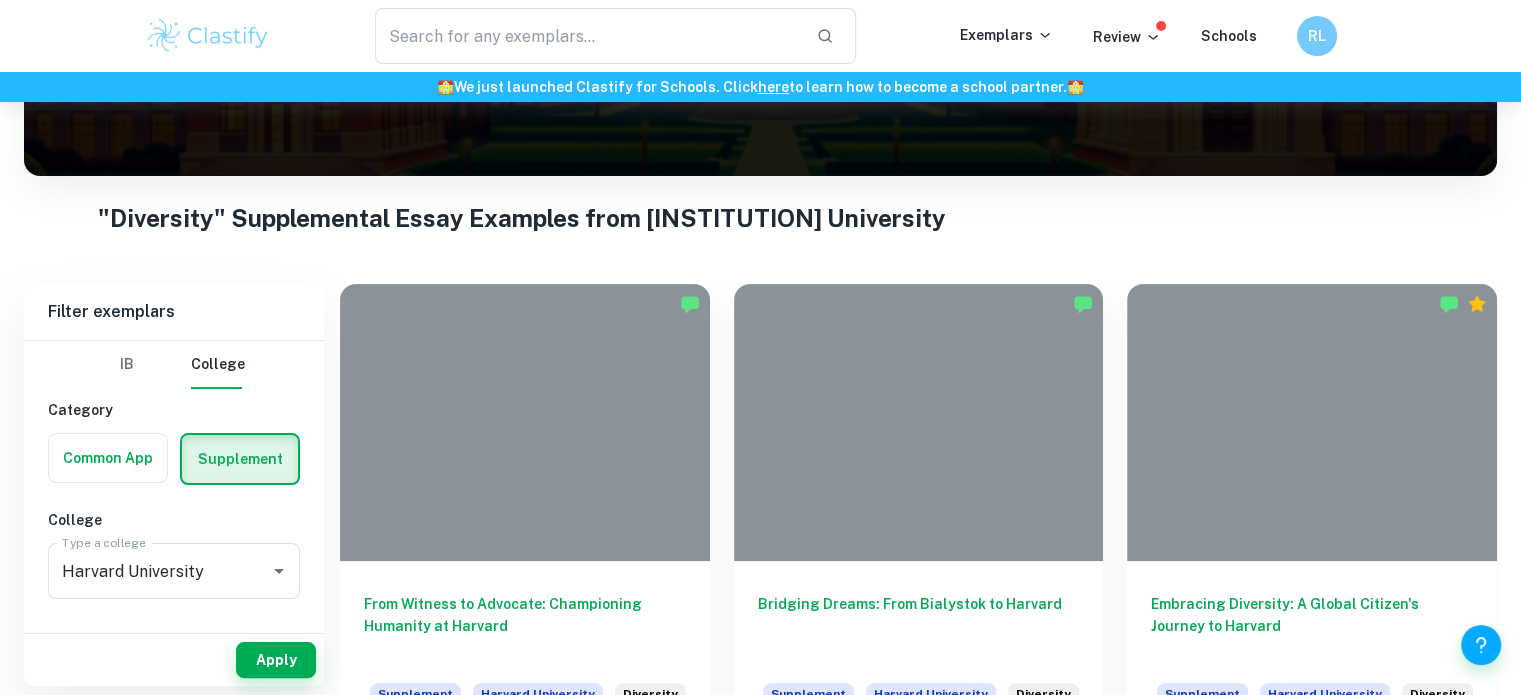 click at bounding box center (108, 458) 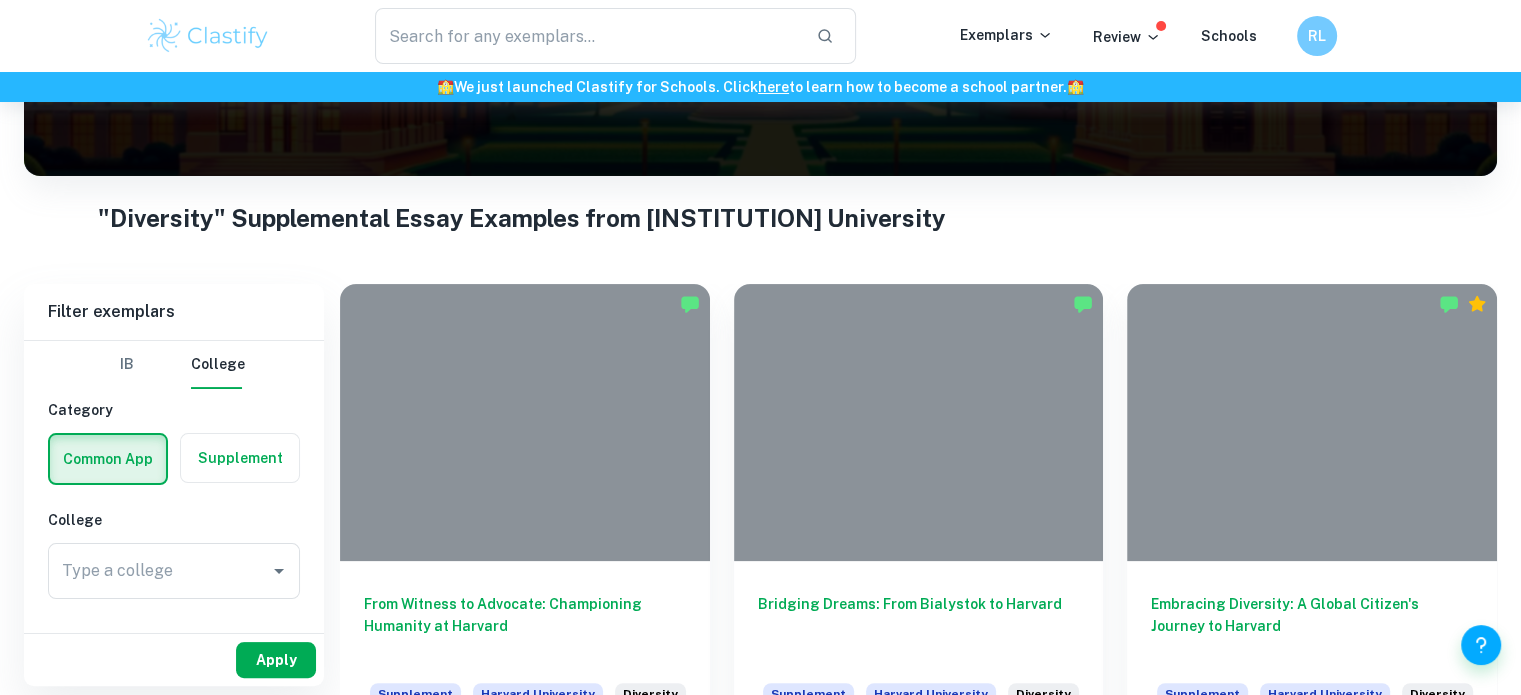 click on "Apply" at bounding box center (276, 660) 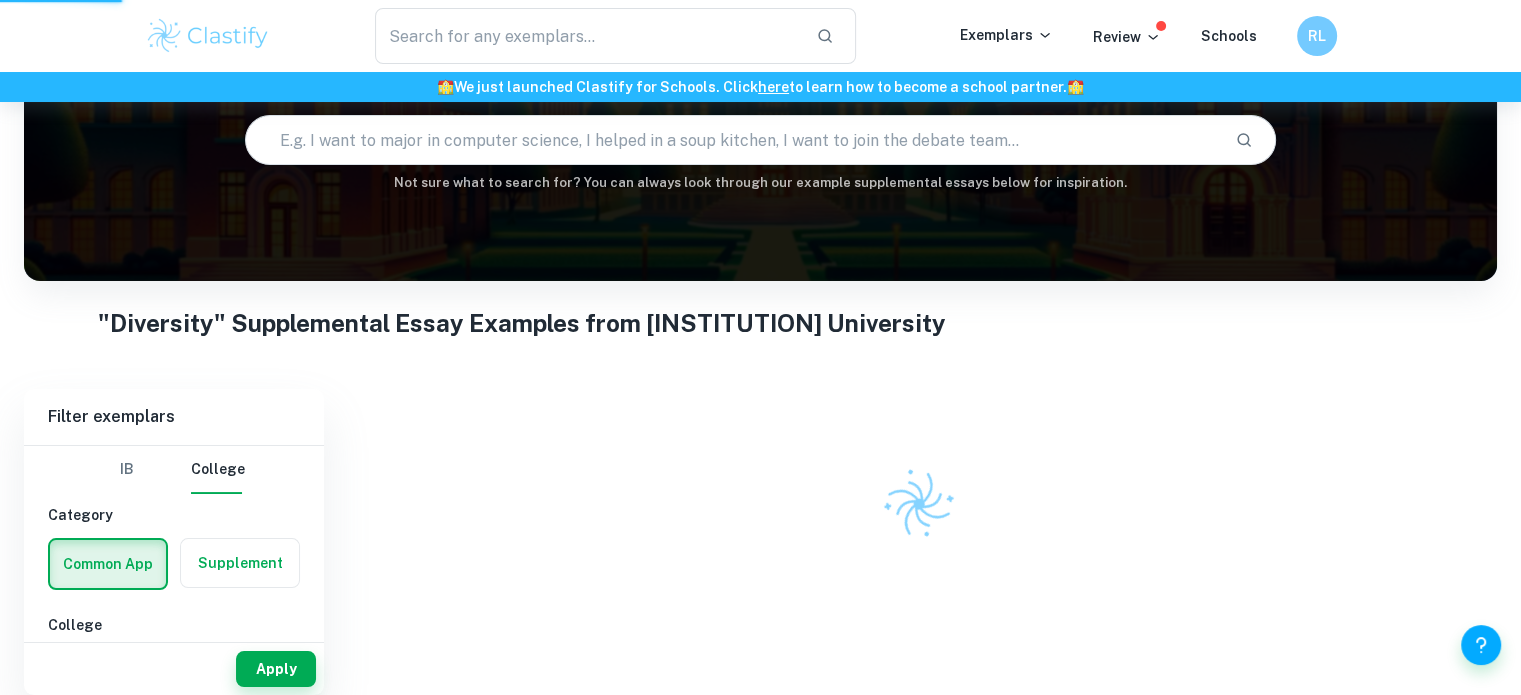 scroll, scrollTop: 180, scrollLeft: 0, axis: vertical 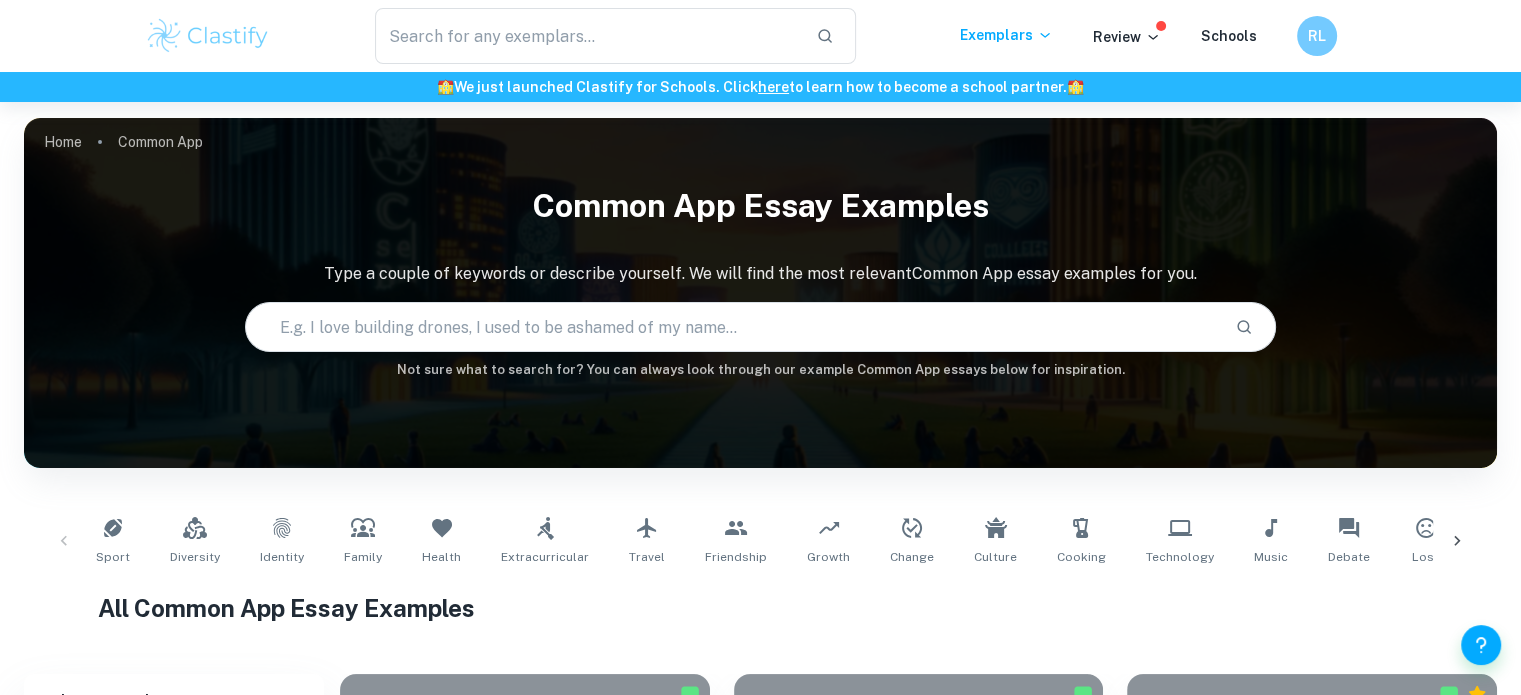 click at bounding box center (732, 327) 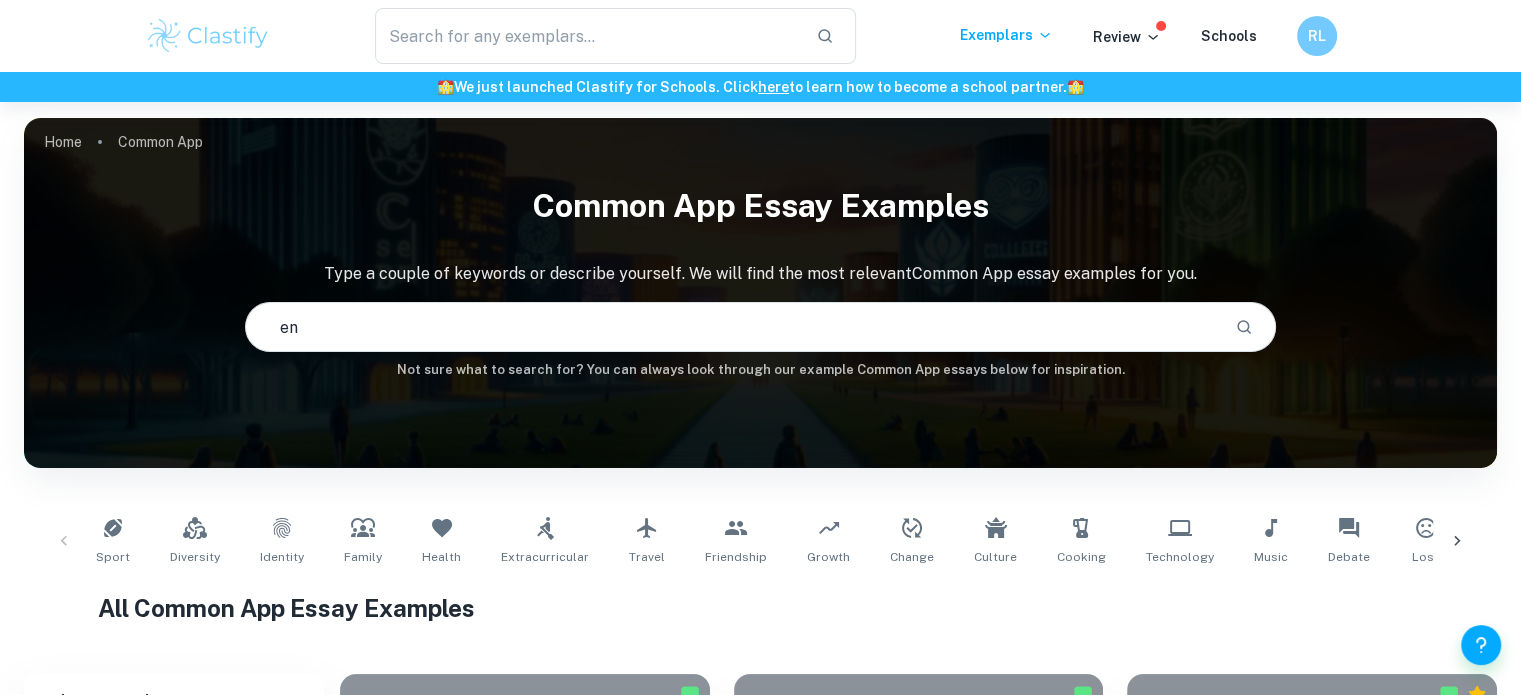 click on "en" at bounding box center [732, 327] 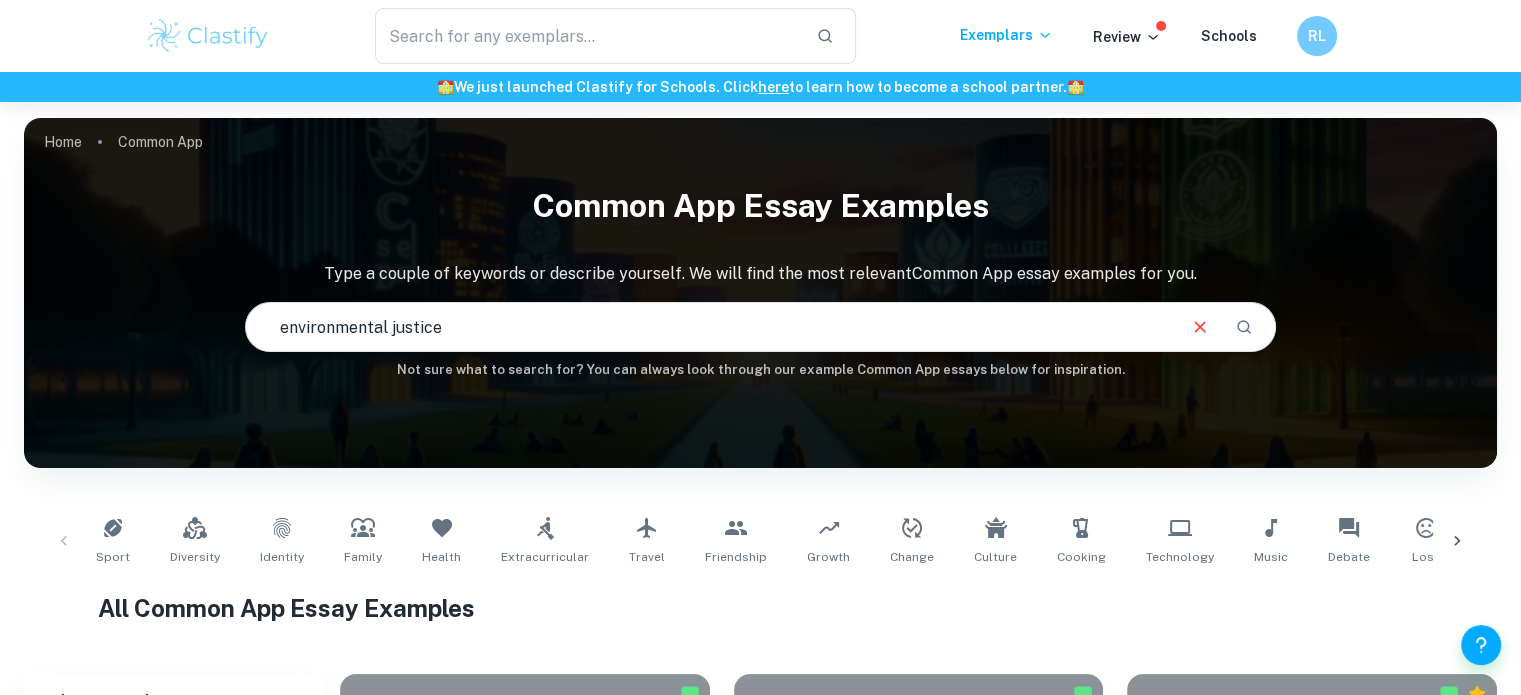 type on "environmental justice" 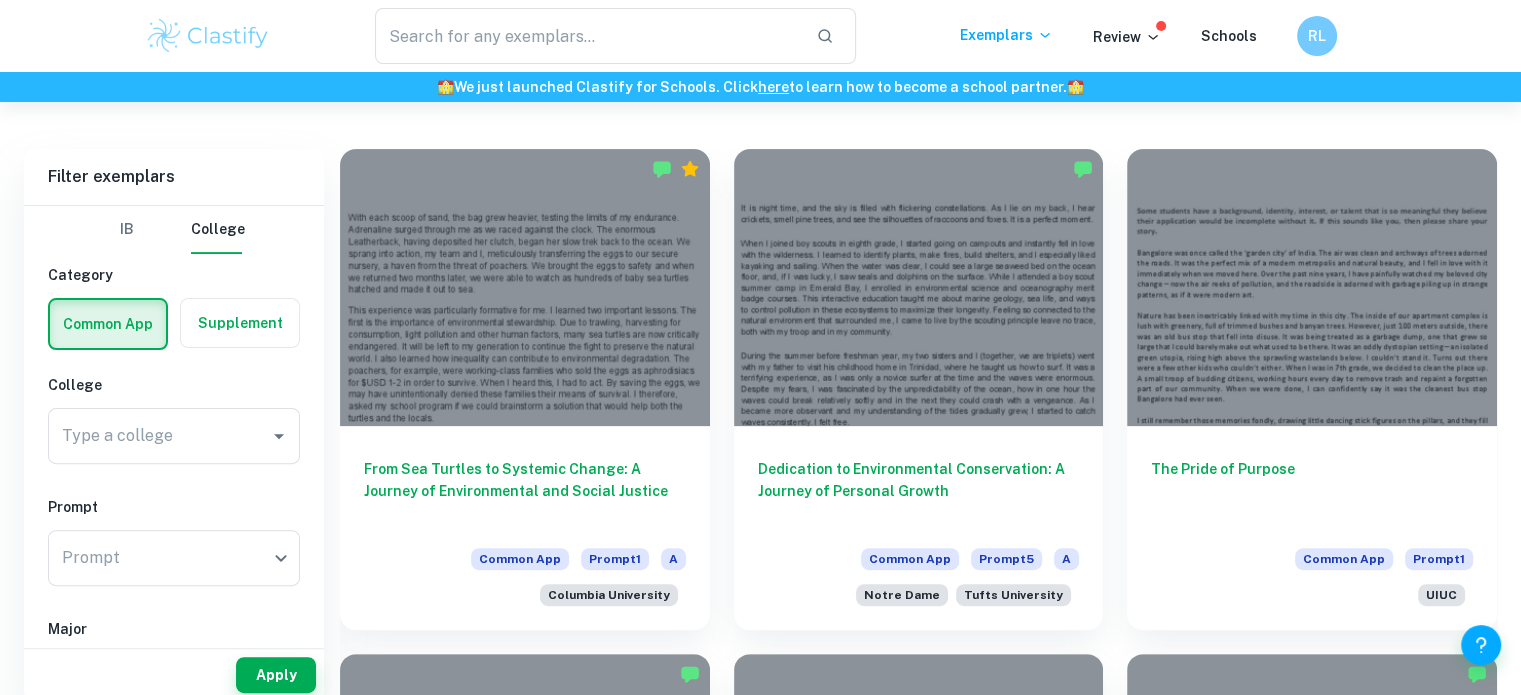 scroll, scrollTop: 557, scrollLeft: 0, axis: vertical 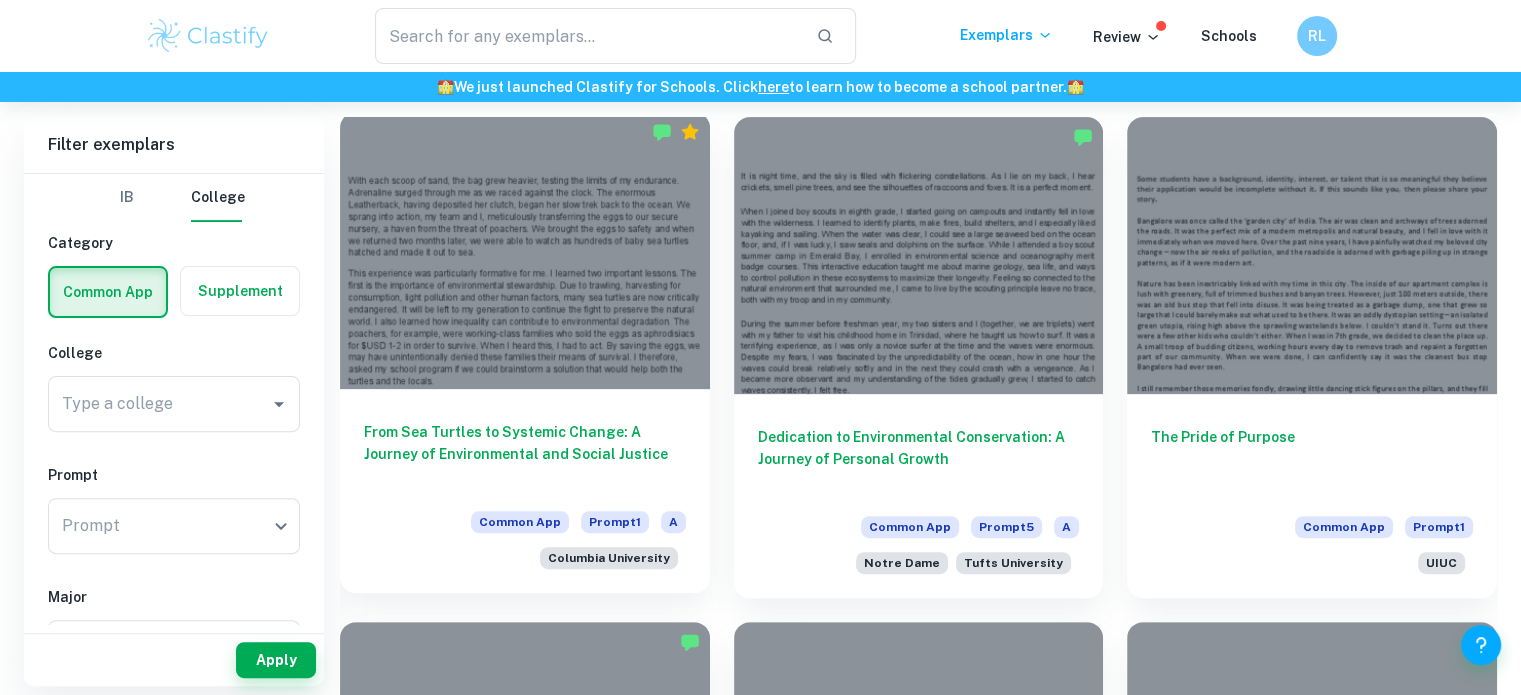 click at bounding box center (525, 250) 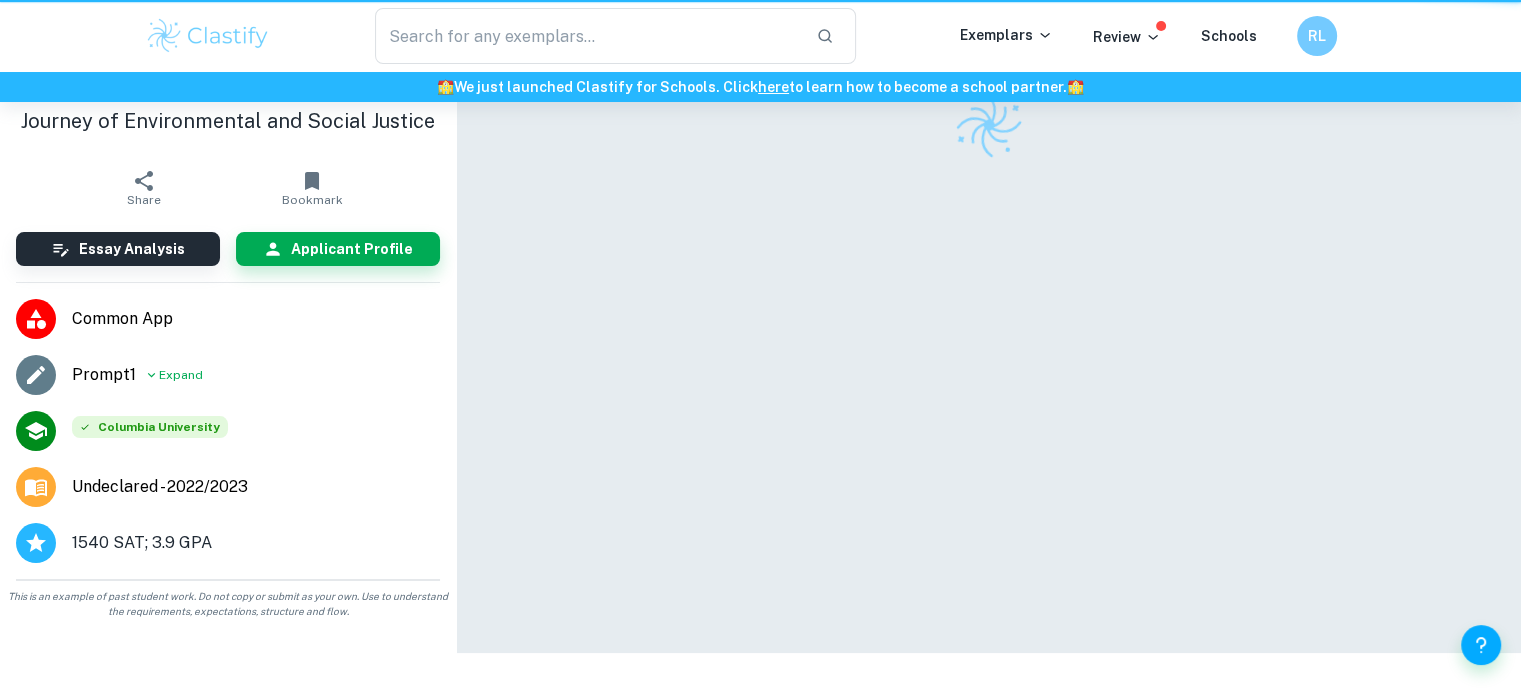 scroll, scrollTop: 0, scrollLeft: 0, axis: both 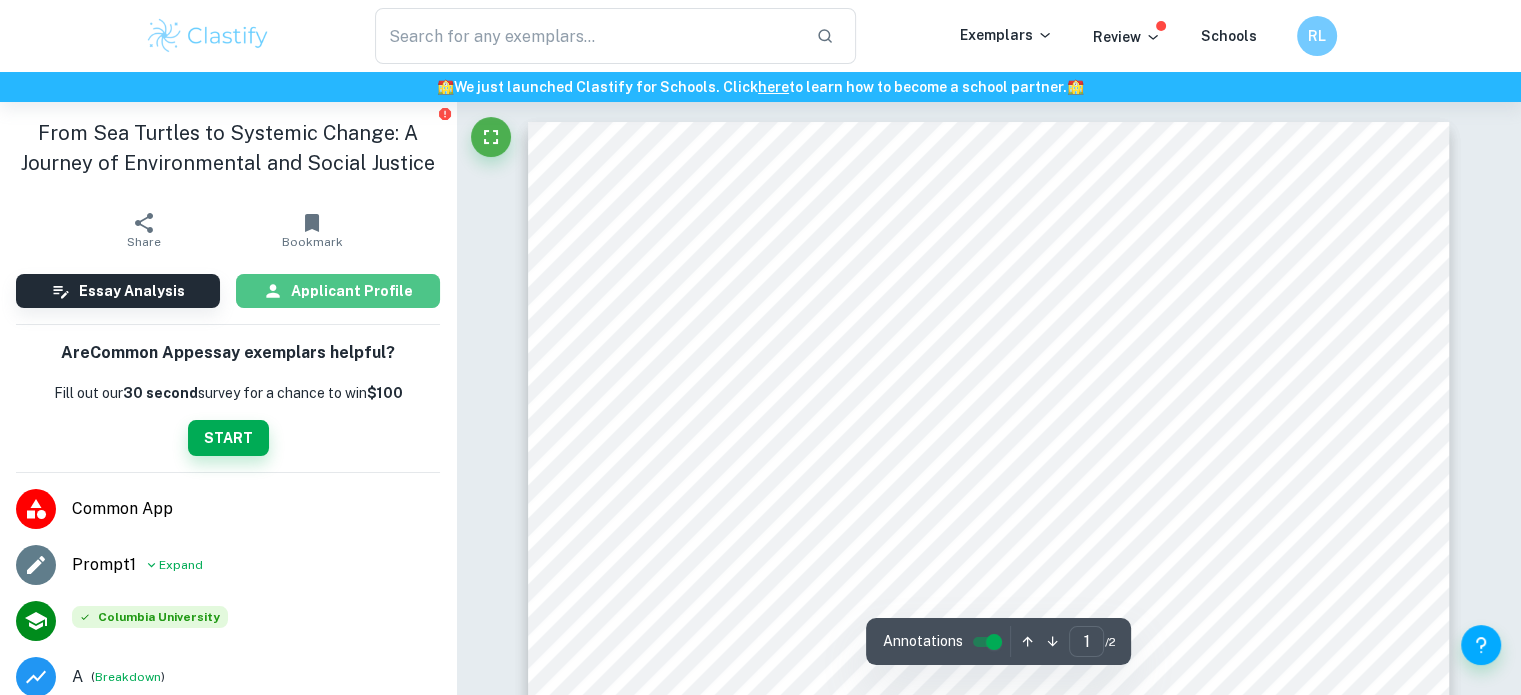 click on "Applicant Profile" at bounding box center (338, 291) 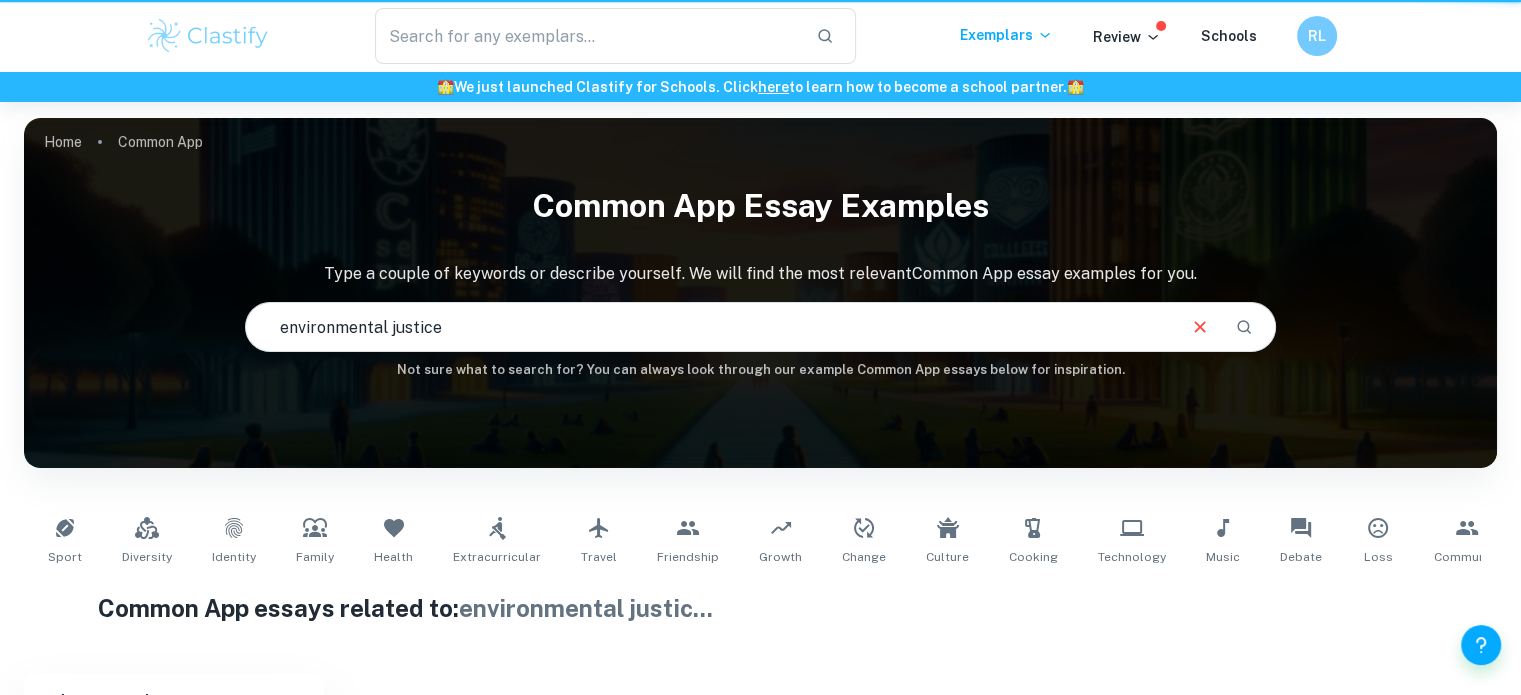 scroll, scrollTop: 279, scrollLeft: 0, axis: vertical 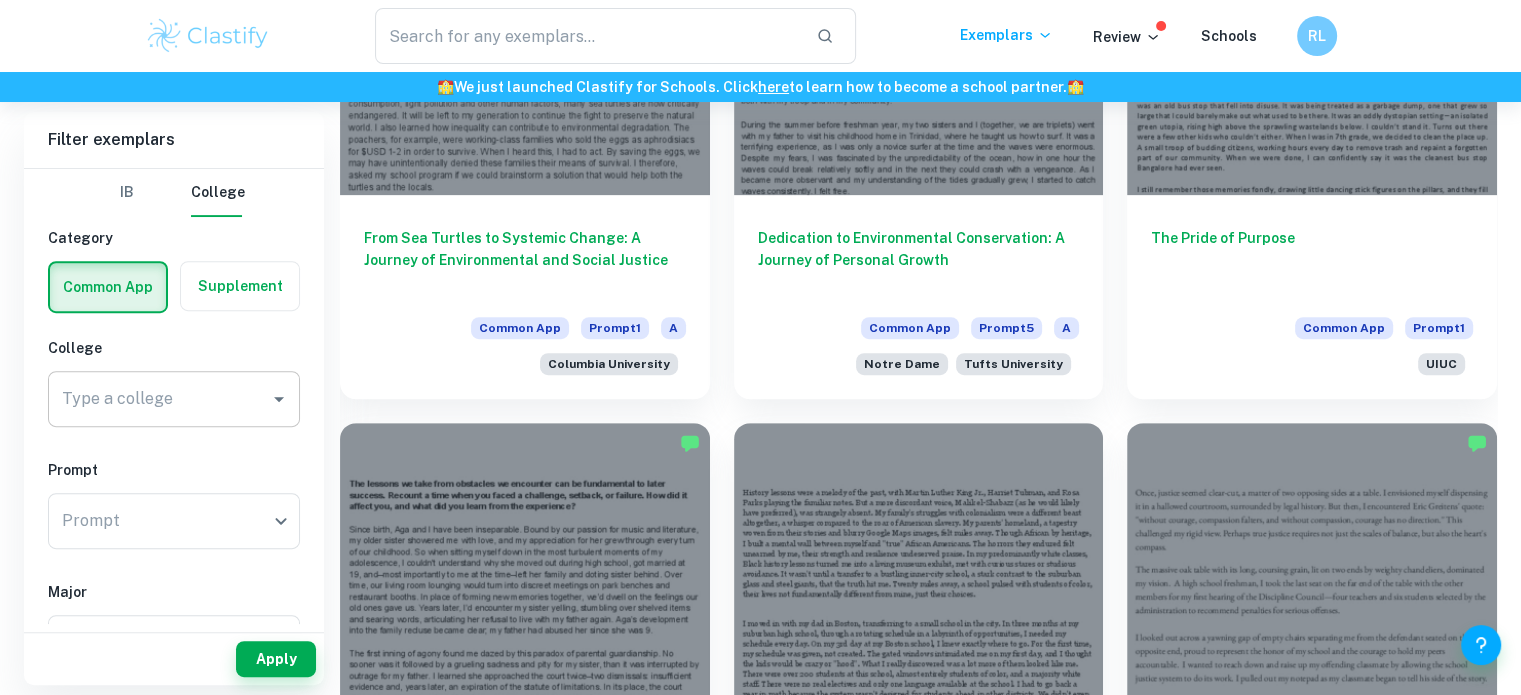 click on "Type a college" at bounding box center [159, 399] 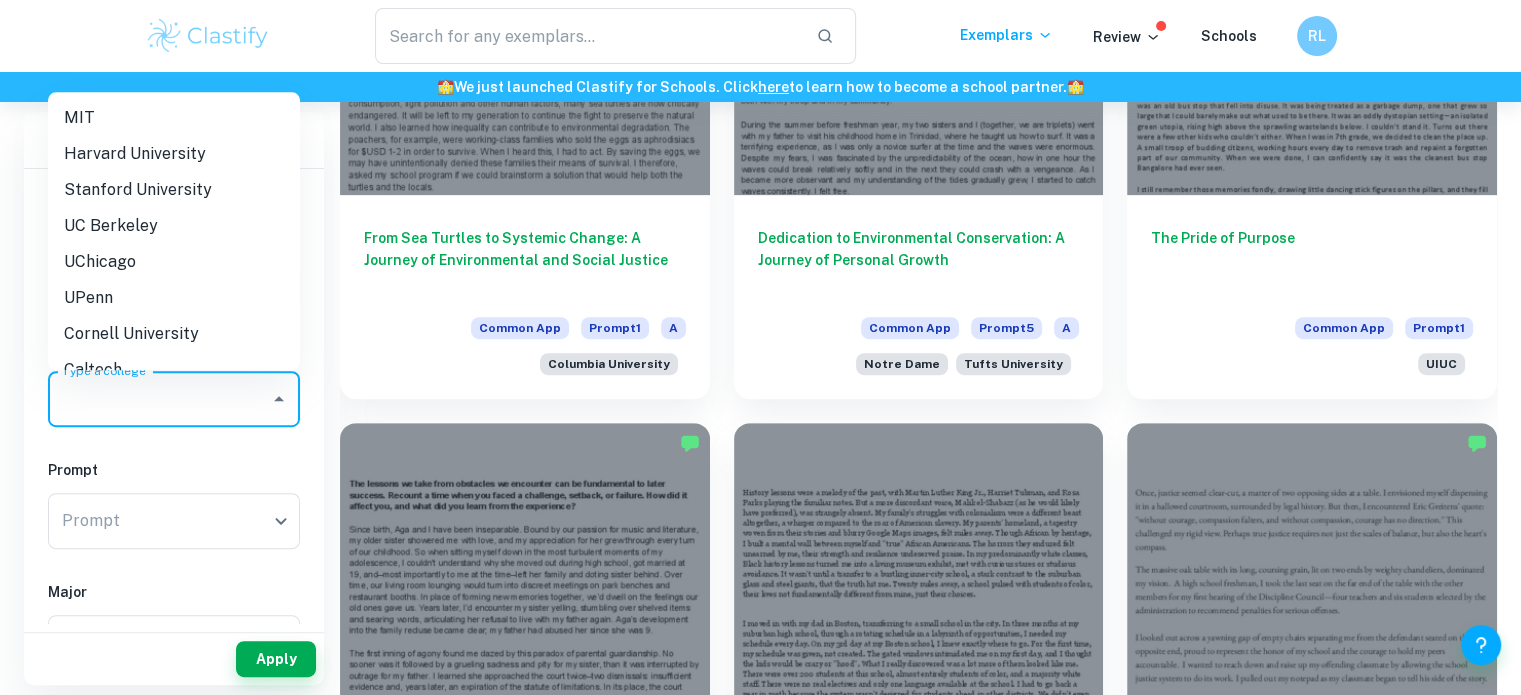 click on "Stanford University" at bounding box center [174, 190] 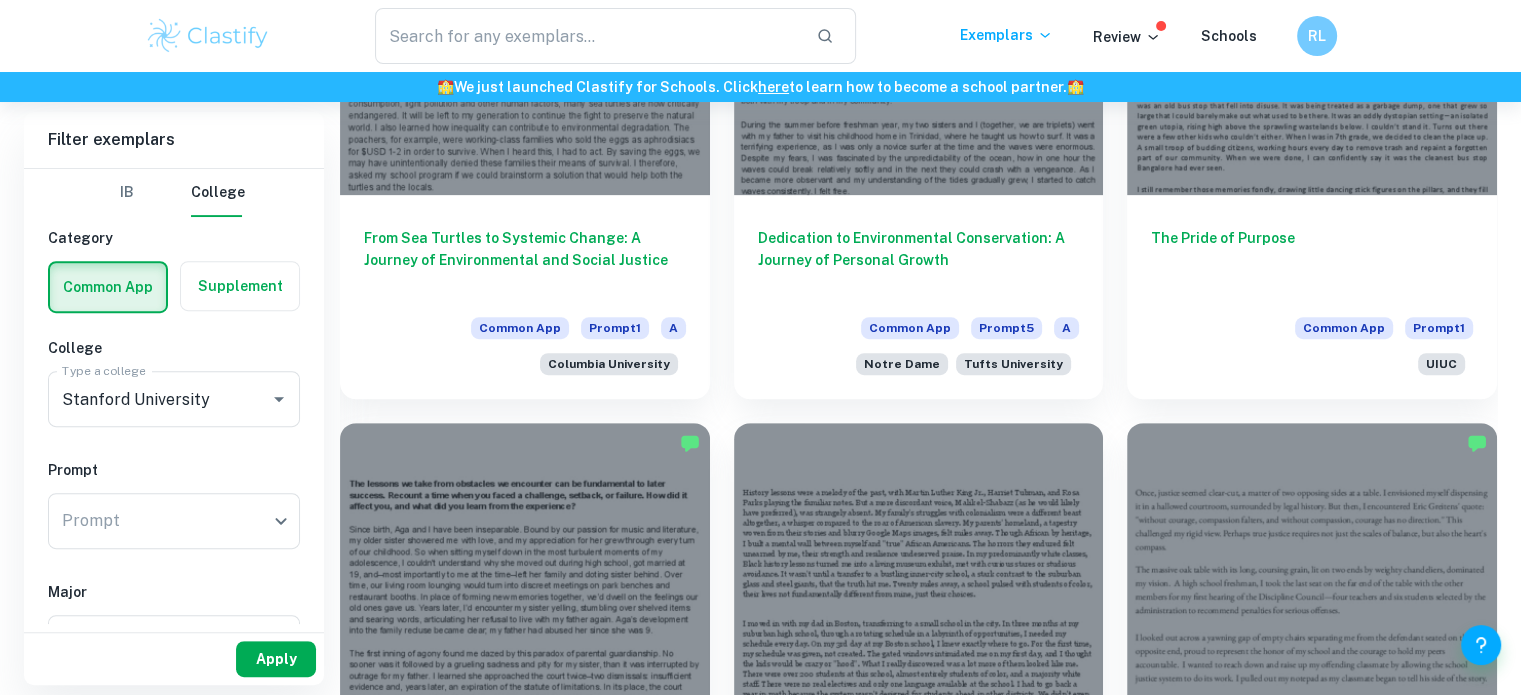 click on "Apply" at bounding box center (276, 659) 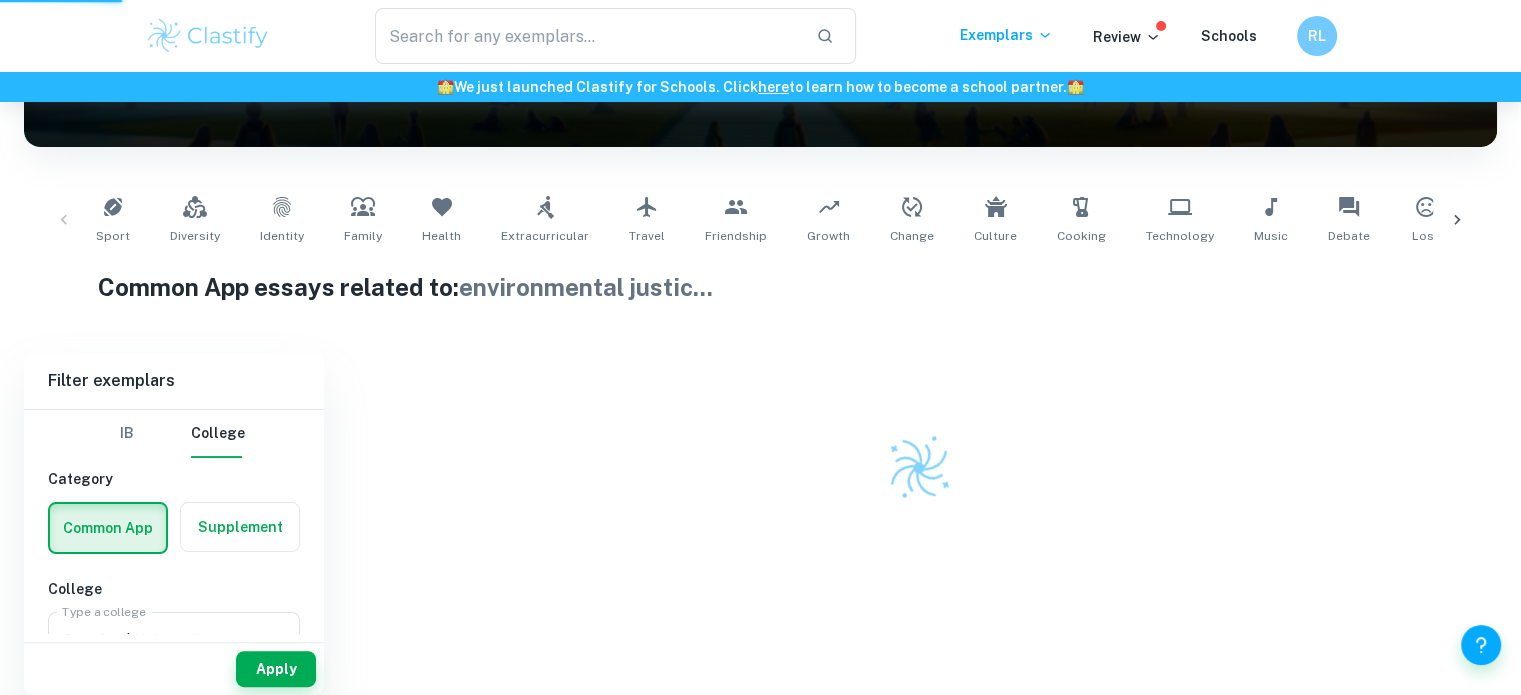 scroll, scrollTop: 292, scrollLeft: 0, axis: vertical 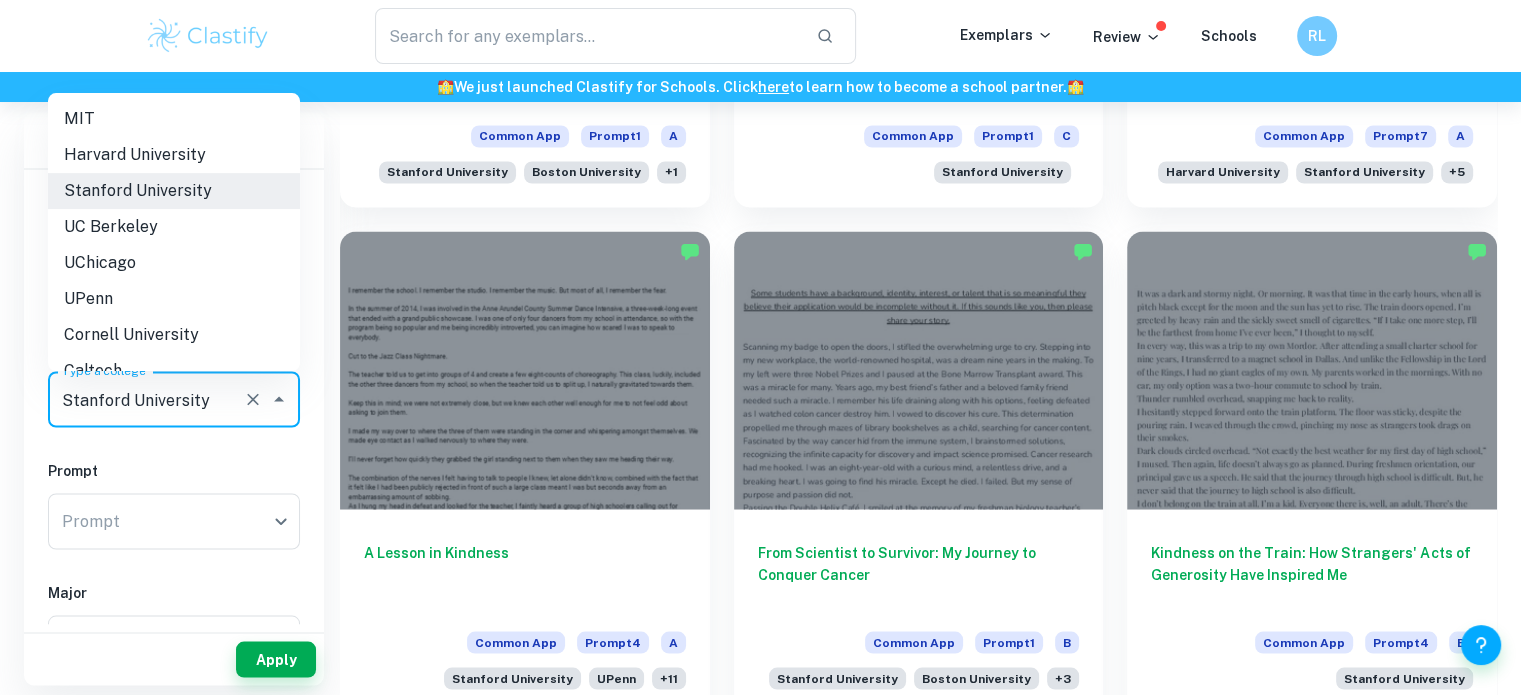 click on "Stanford University" at bounding box center [146, 399] 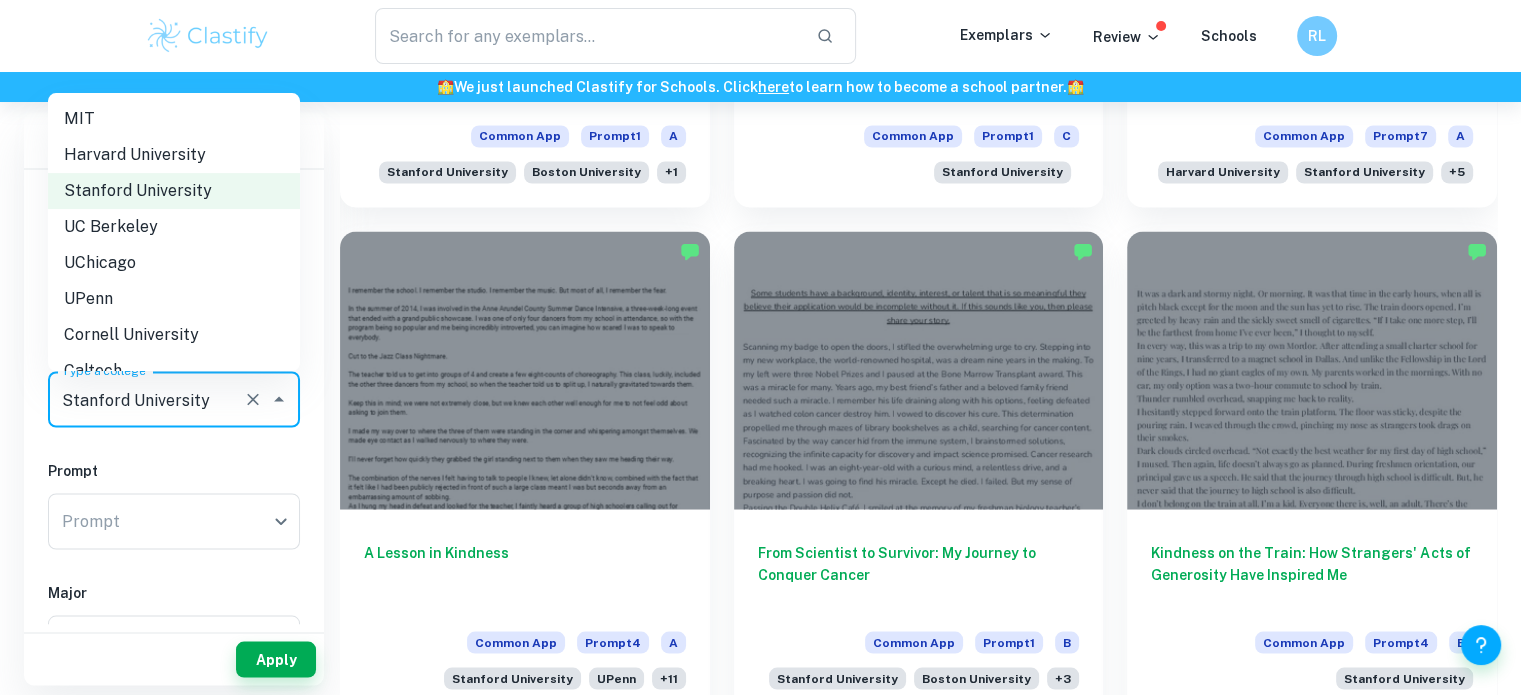 click on "Harvard University" at bounding box center (174, 155) 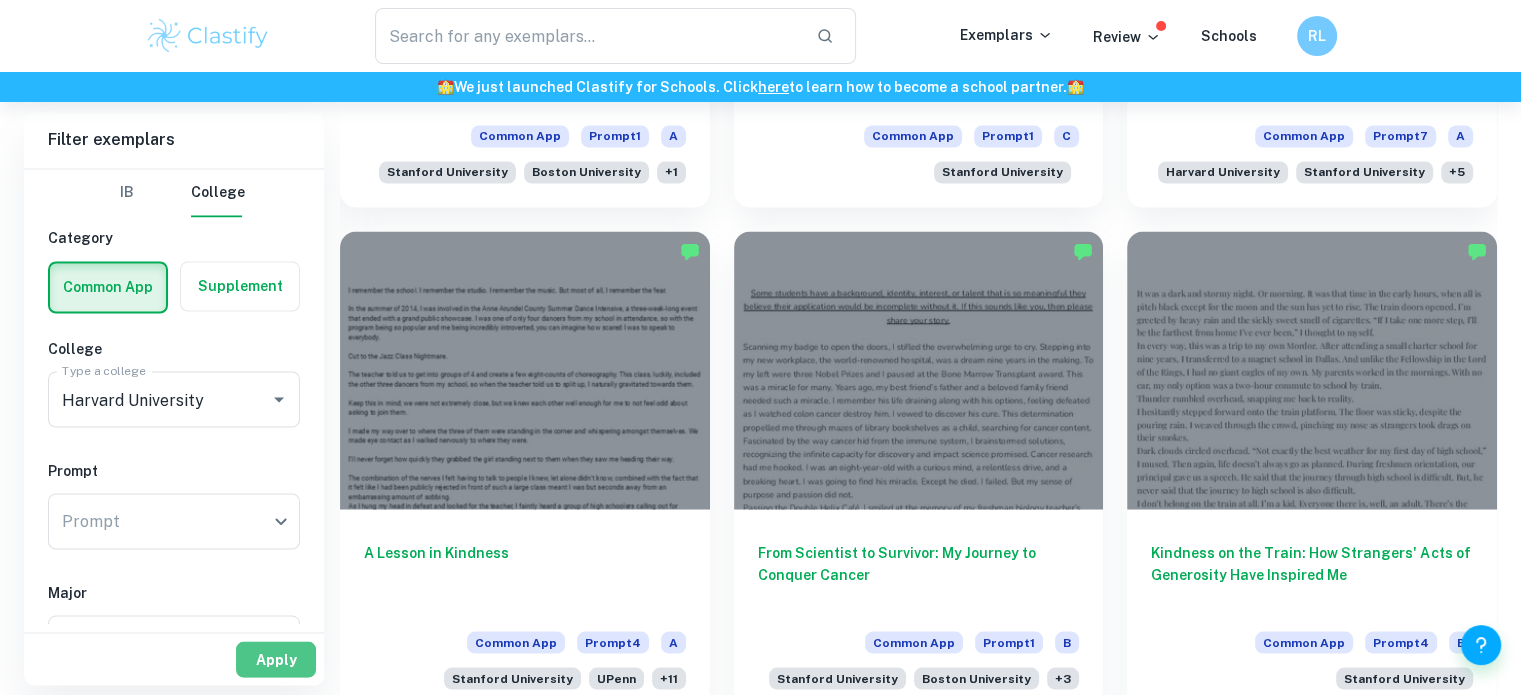 click on "Apply" at bounding box center [276, 659] 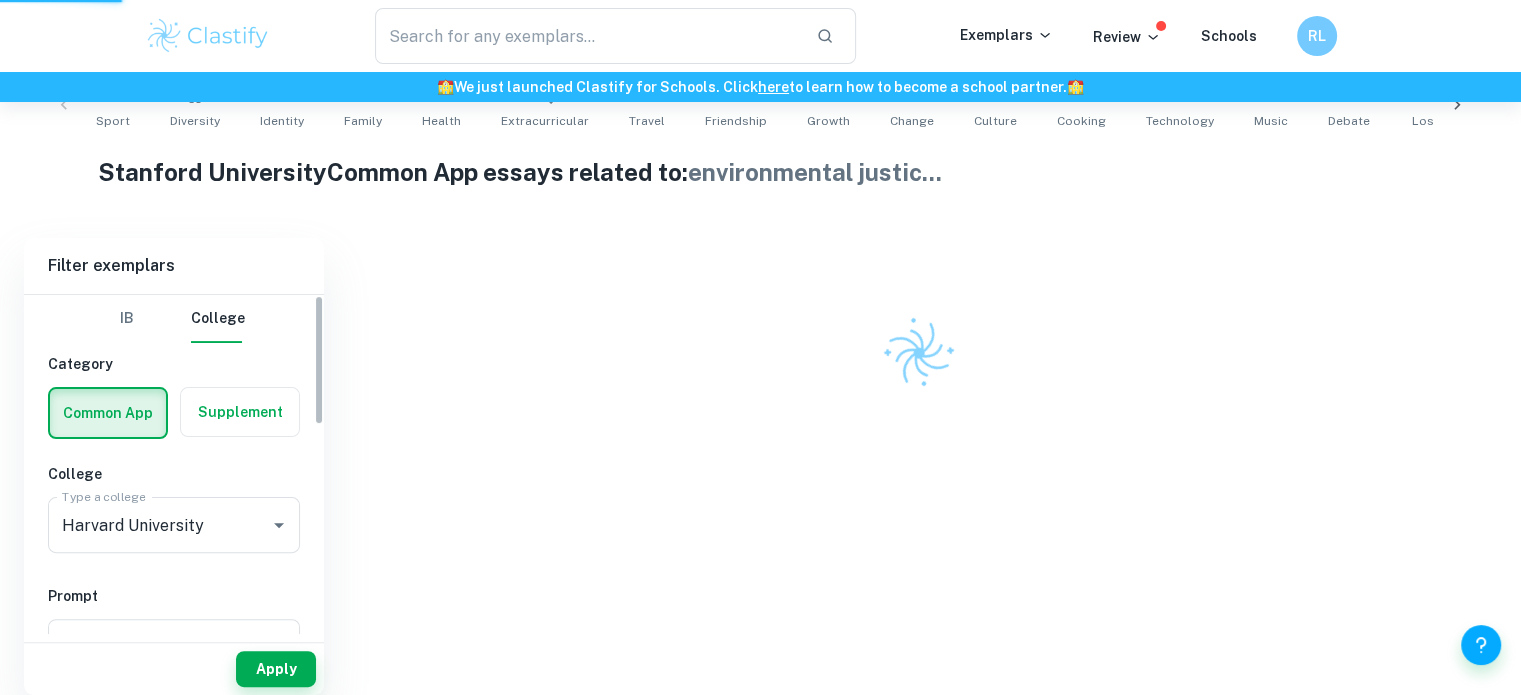 scroll, scrollTop: 408, scrollLeft: 0, axis: vertical 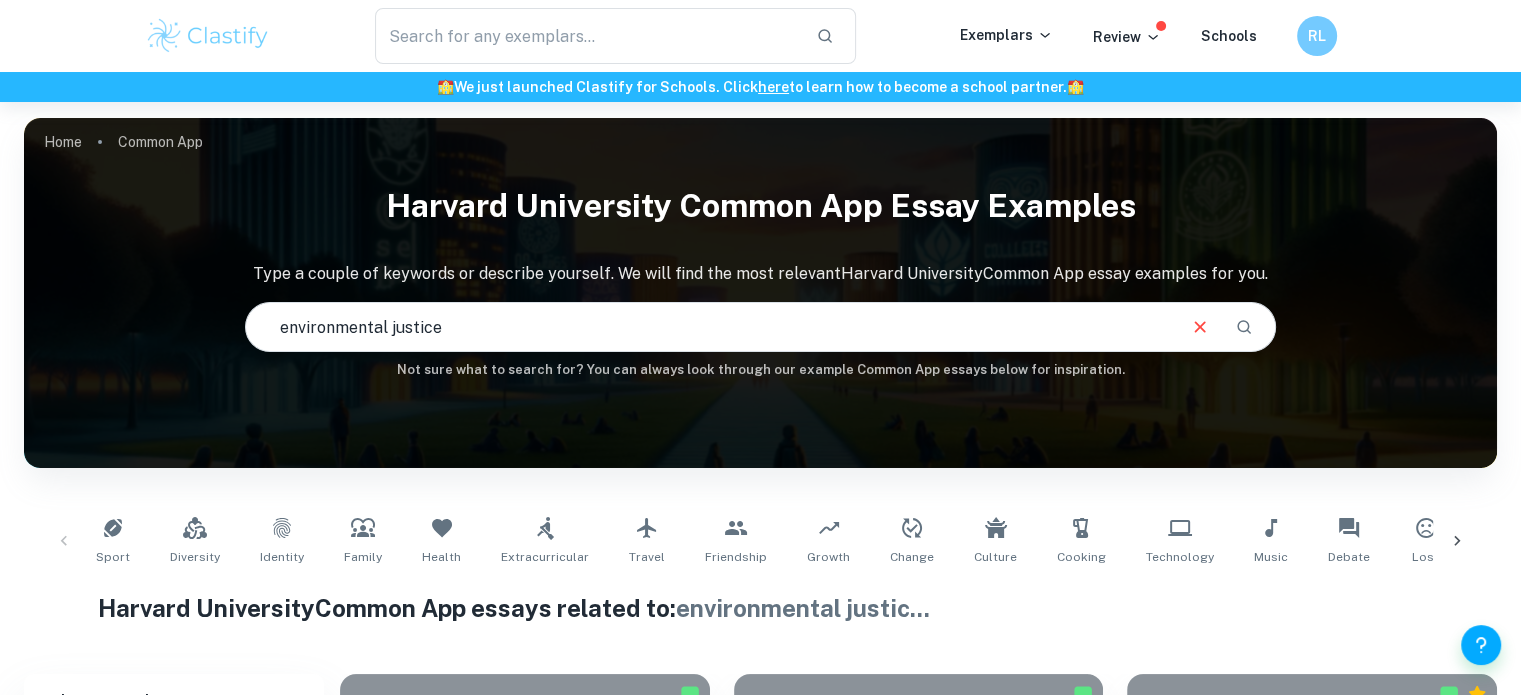 click on "environmental justice" at bounding box center [709, 327] 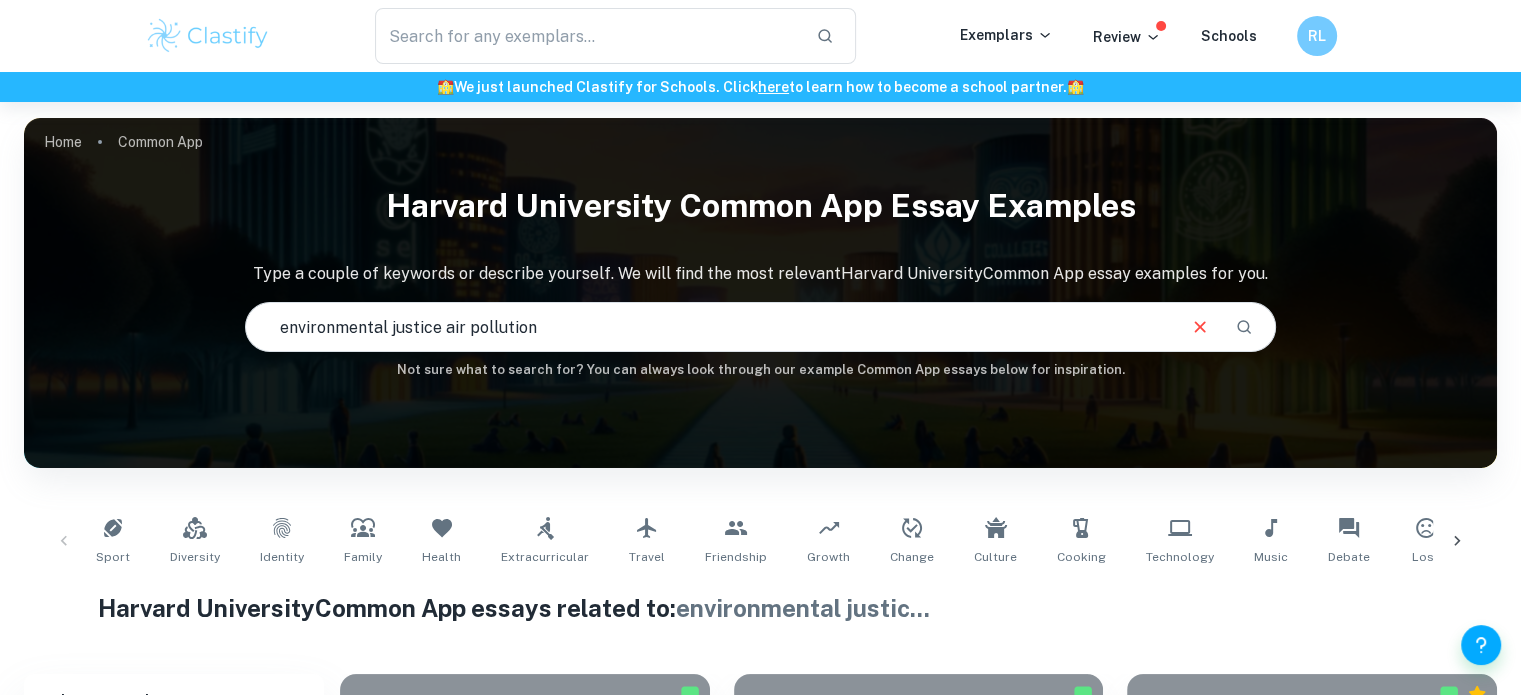 type on "environmental justice air pollution" 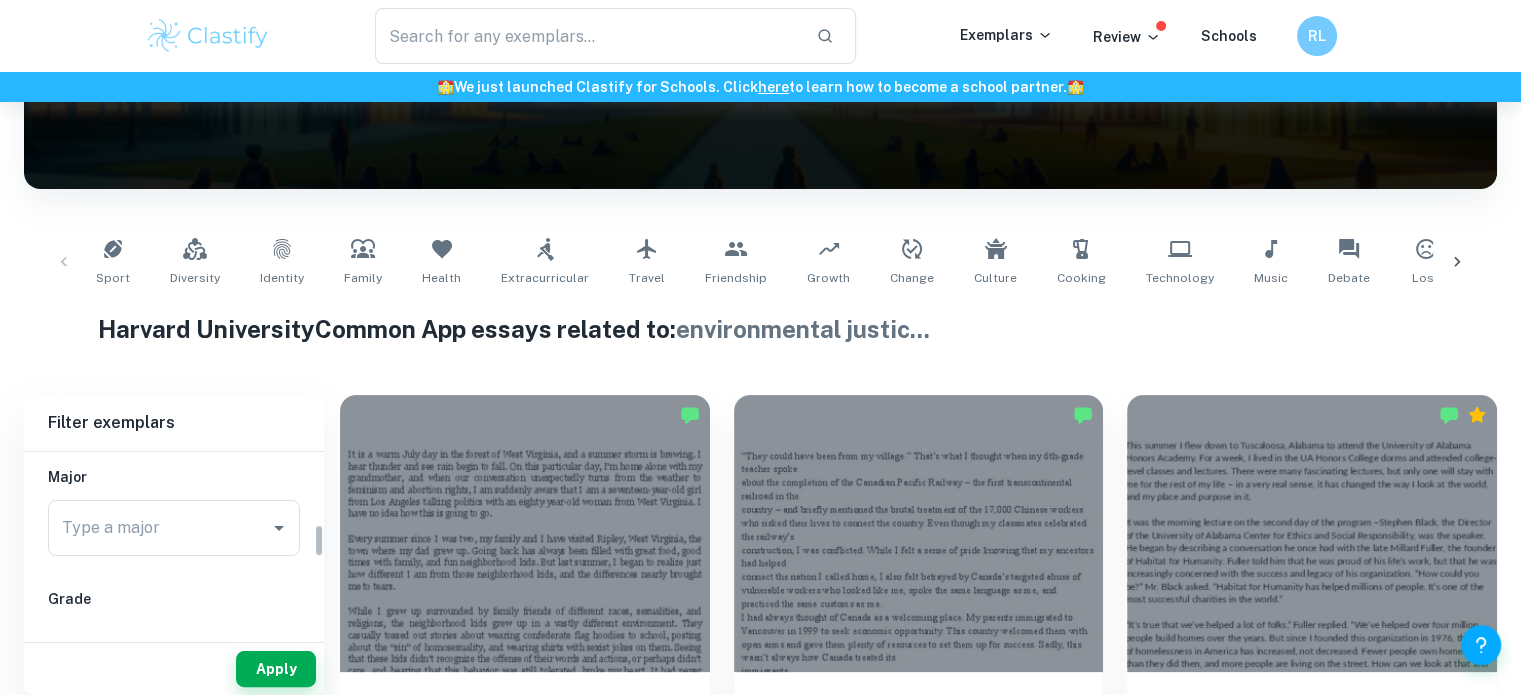 scroll, scrollTop: 401, scrollLeft: 0, axis: vertical 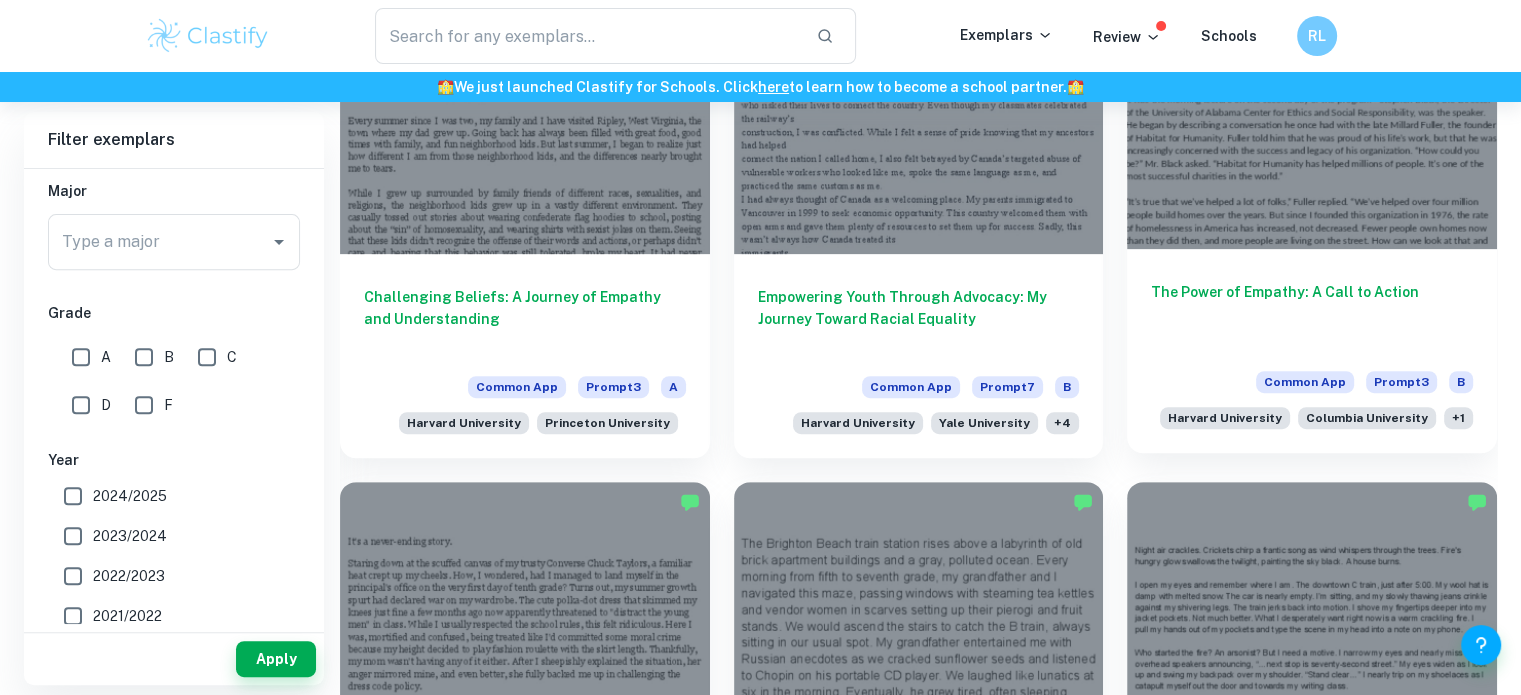 click on "The Power of Empathy: A Call to Action" at bounding box center [1312, 314] 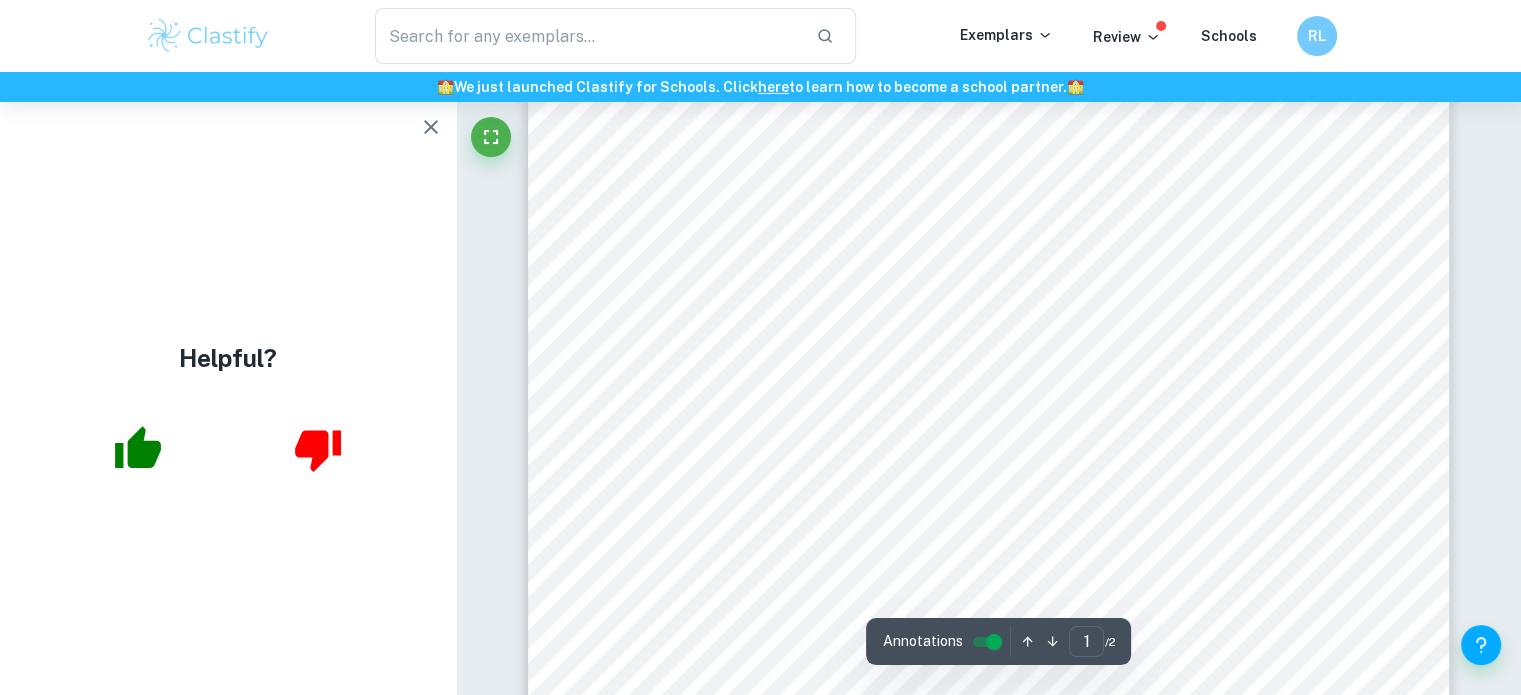 scroll, scrollTop: 690, scrollLeft: 0, axis: vertical 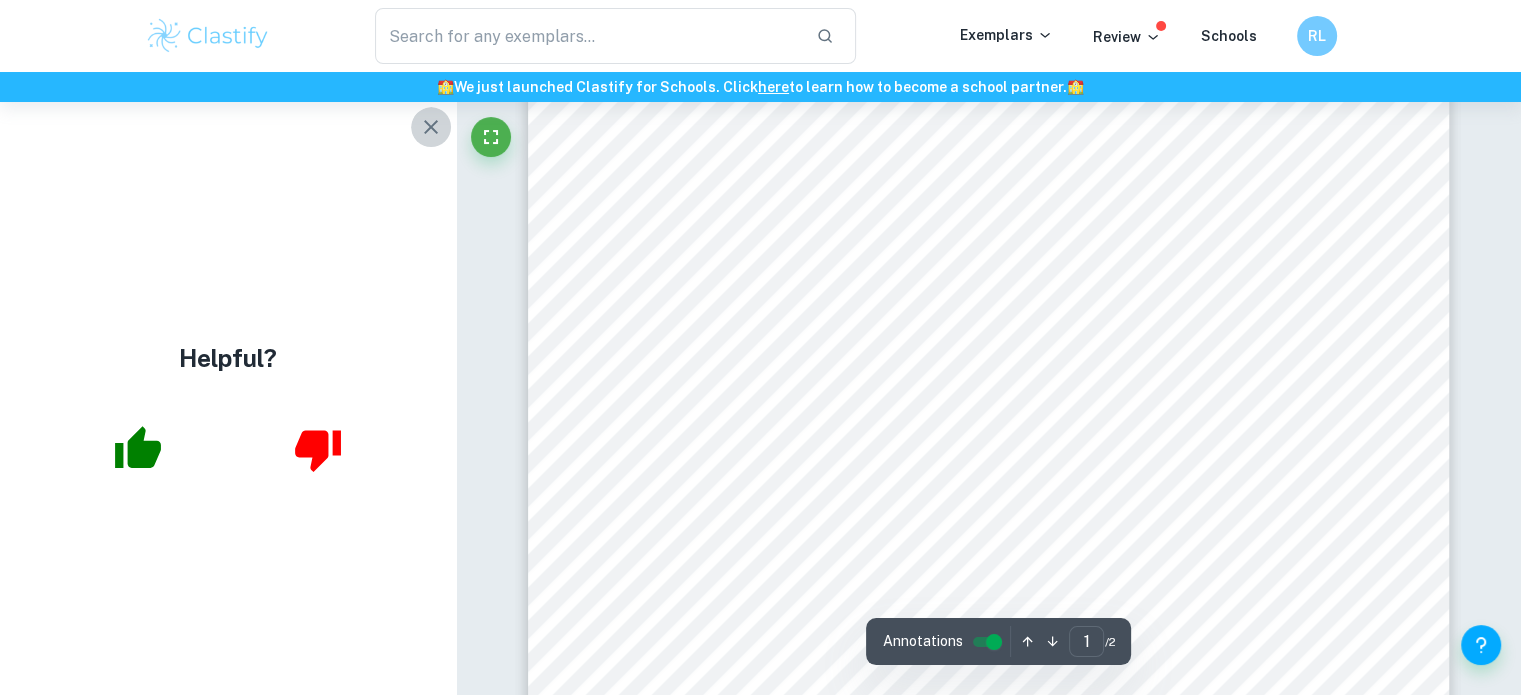 click 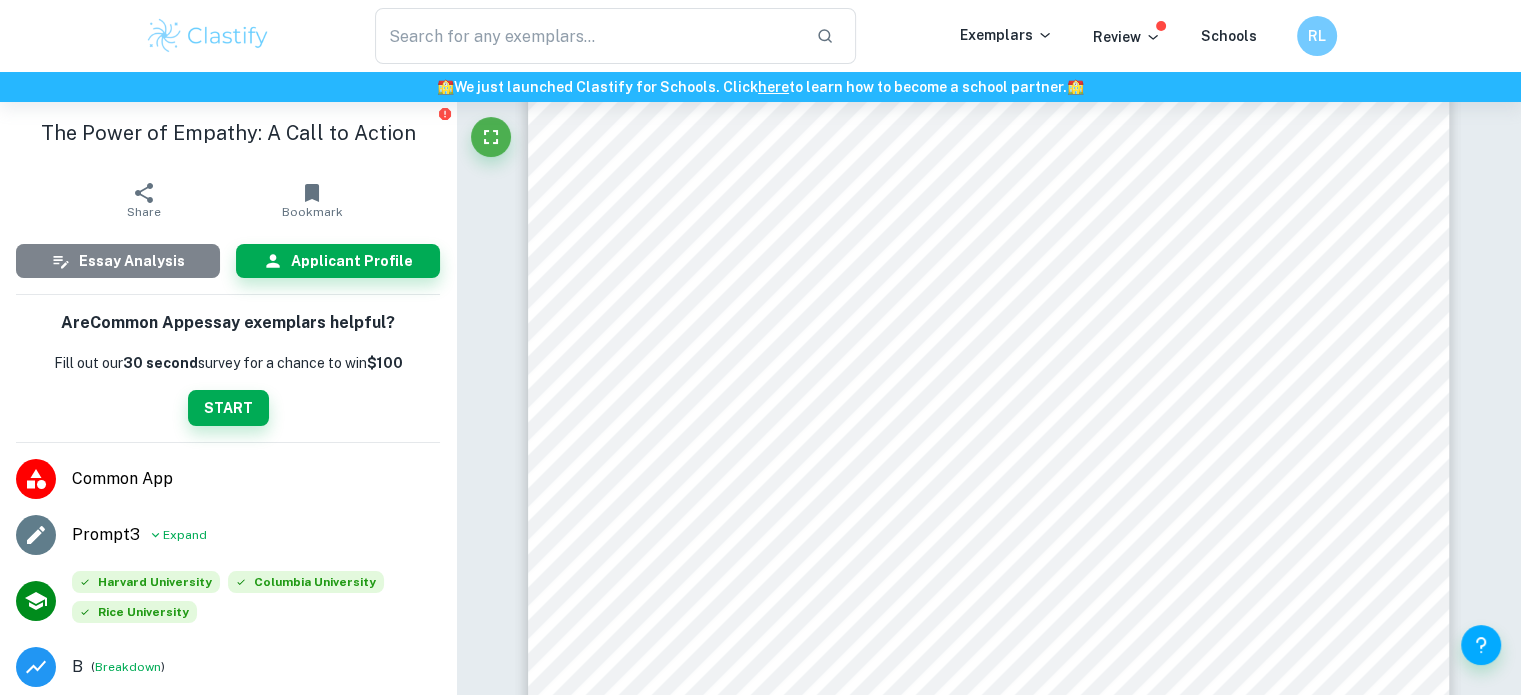 click on "Essay Analysis" at bounding box center (132, 261) 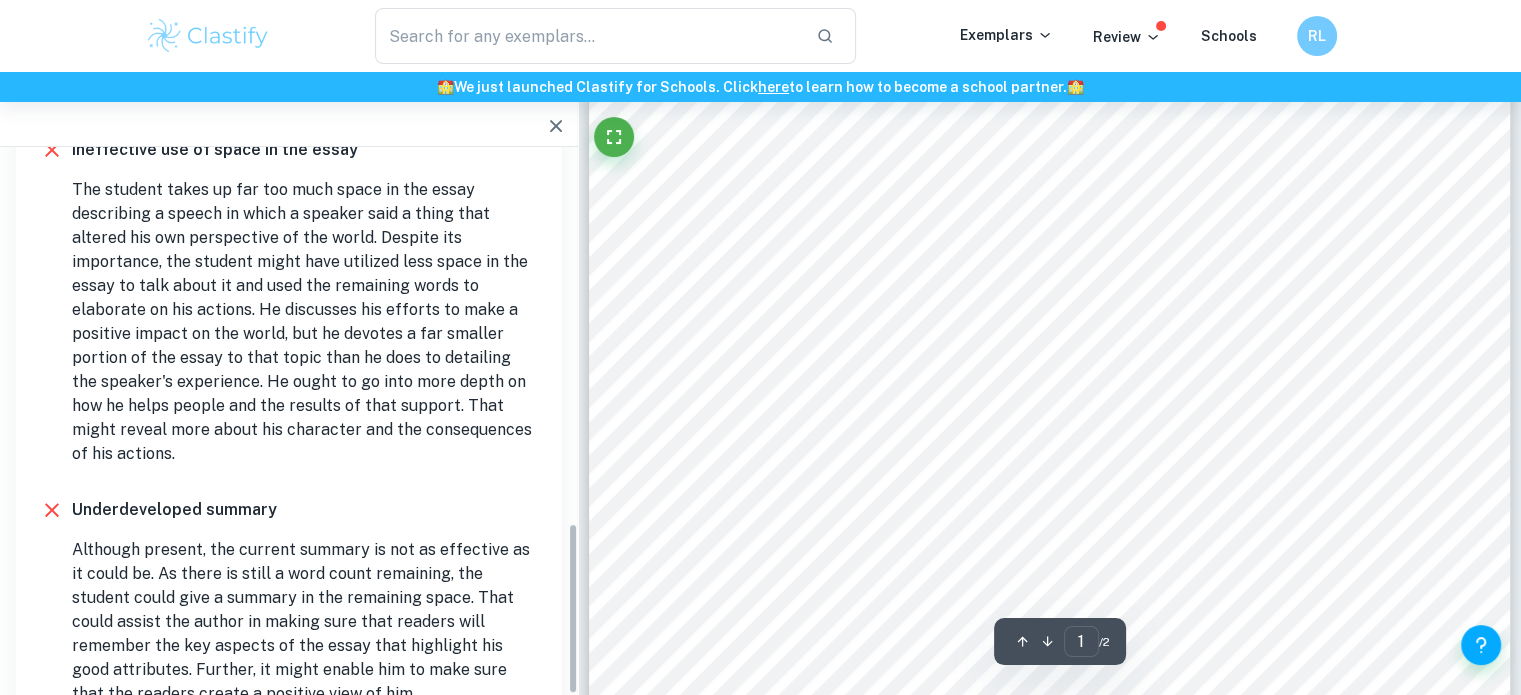 scroll, scrollTop: 1206, scrollLeft: 0, axis: vertical 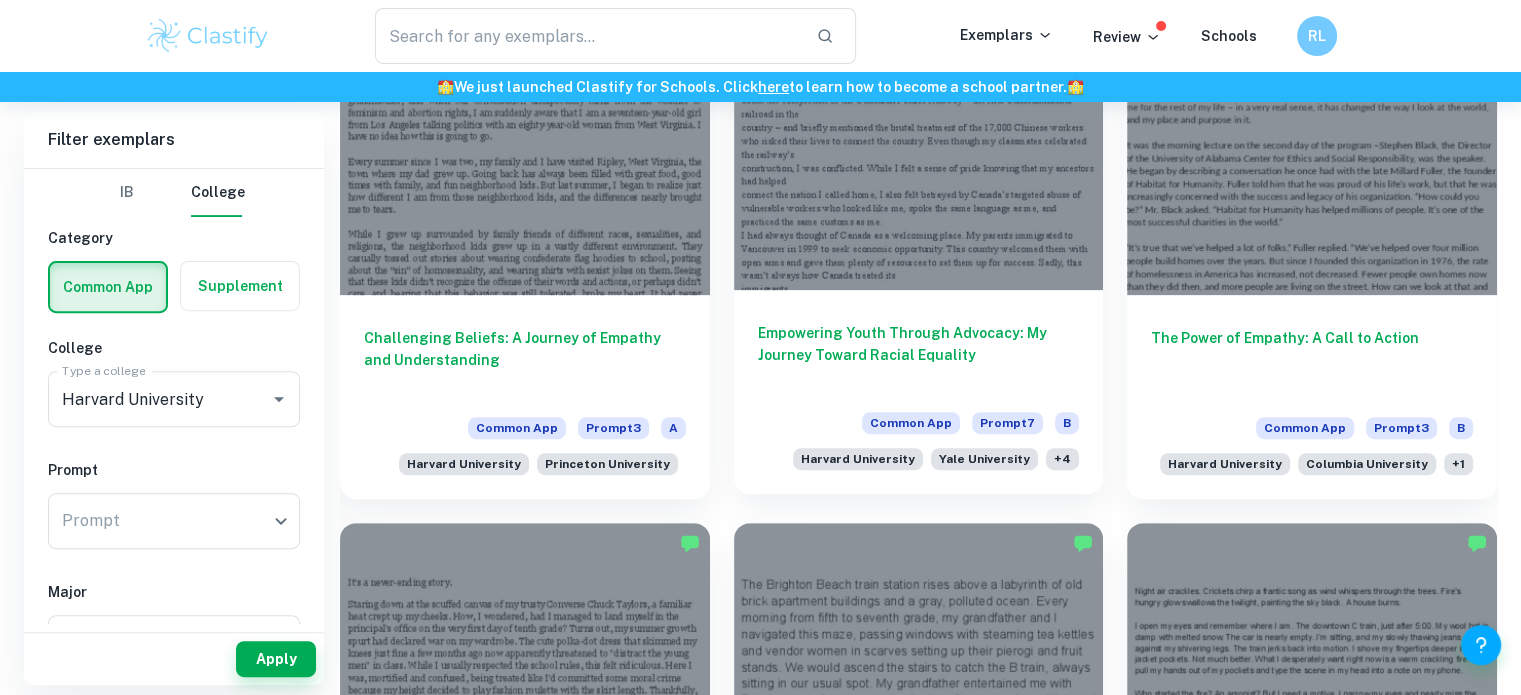 click on "Empowering Youth Through Advocacy: My Journey Toward Racial Equality" at bounding box center (919, 355) 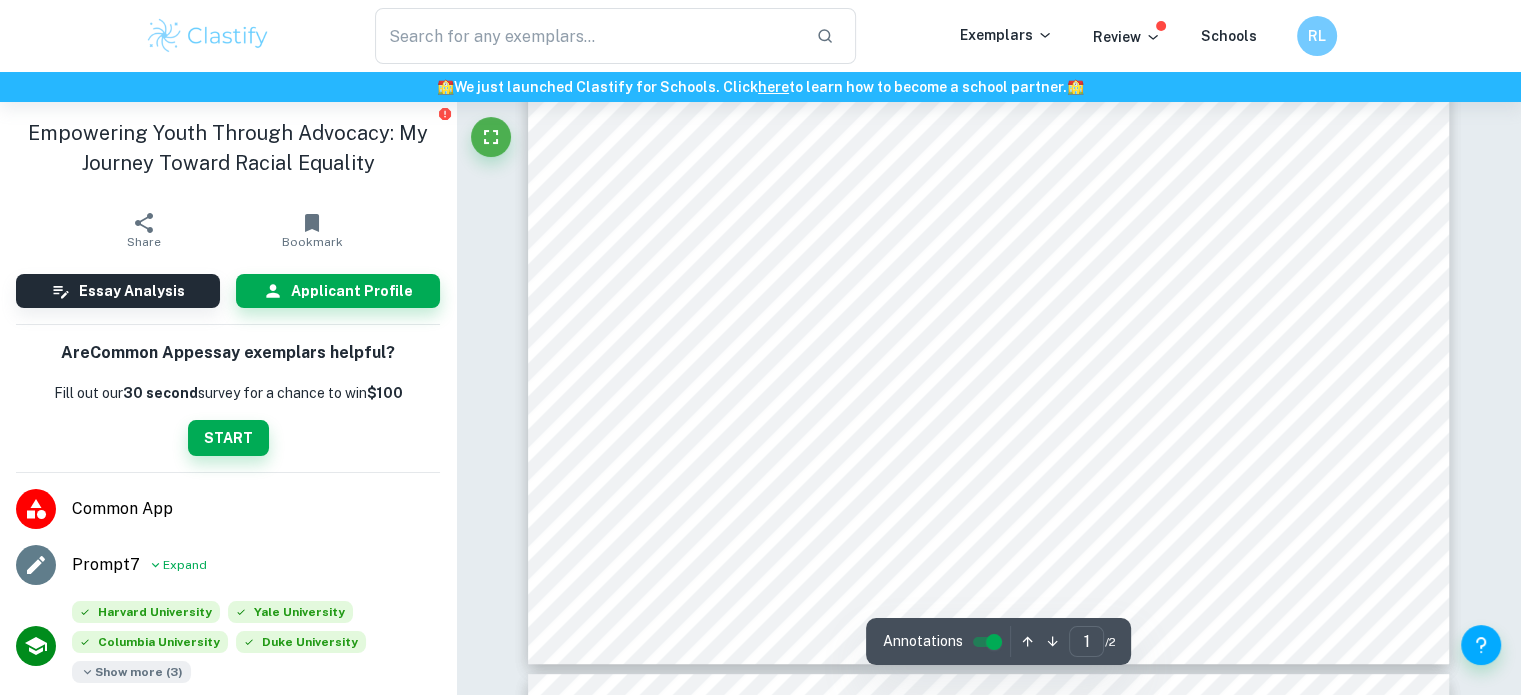 scroll, scrollTop: 652, scrollLeft: 0, axis: vertical 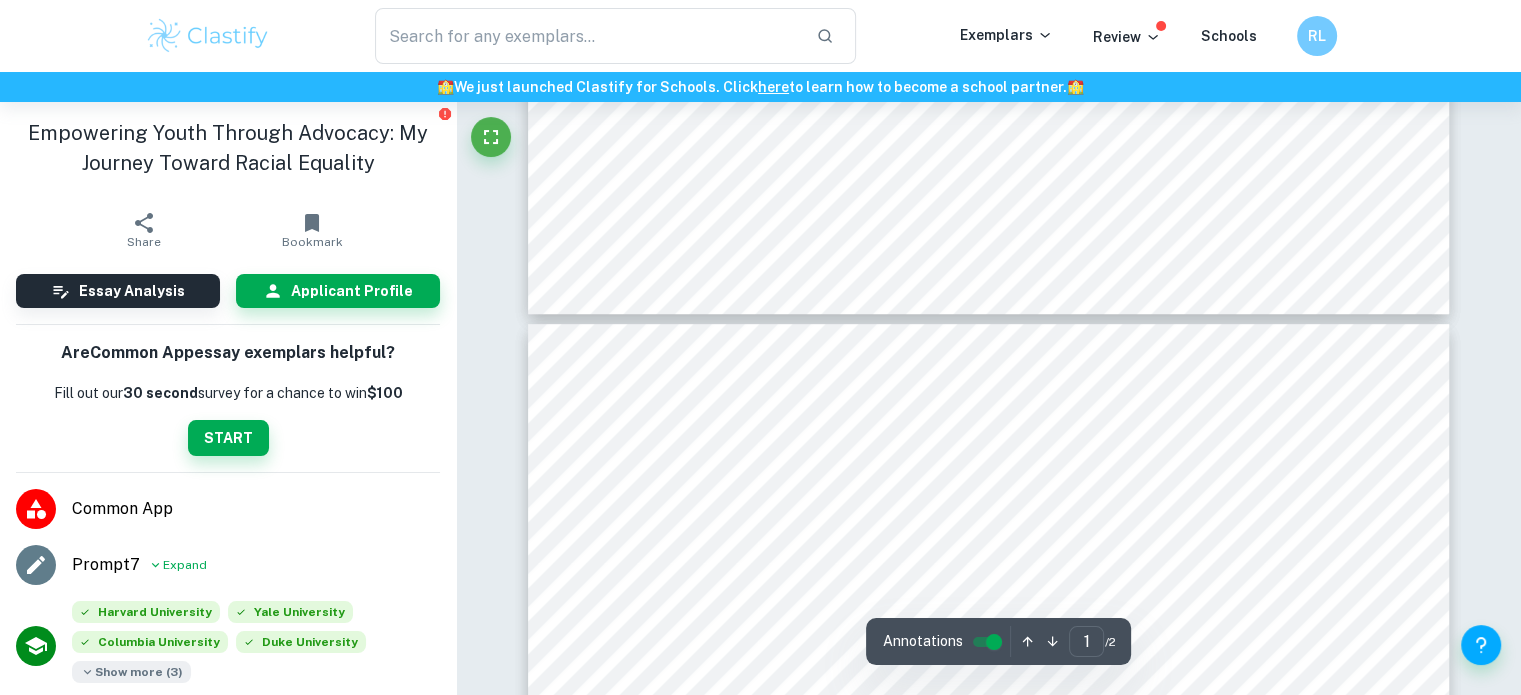 type on "2" 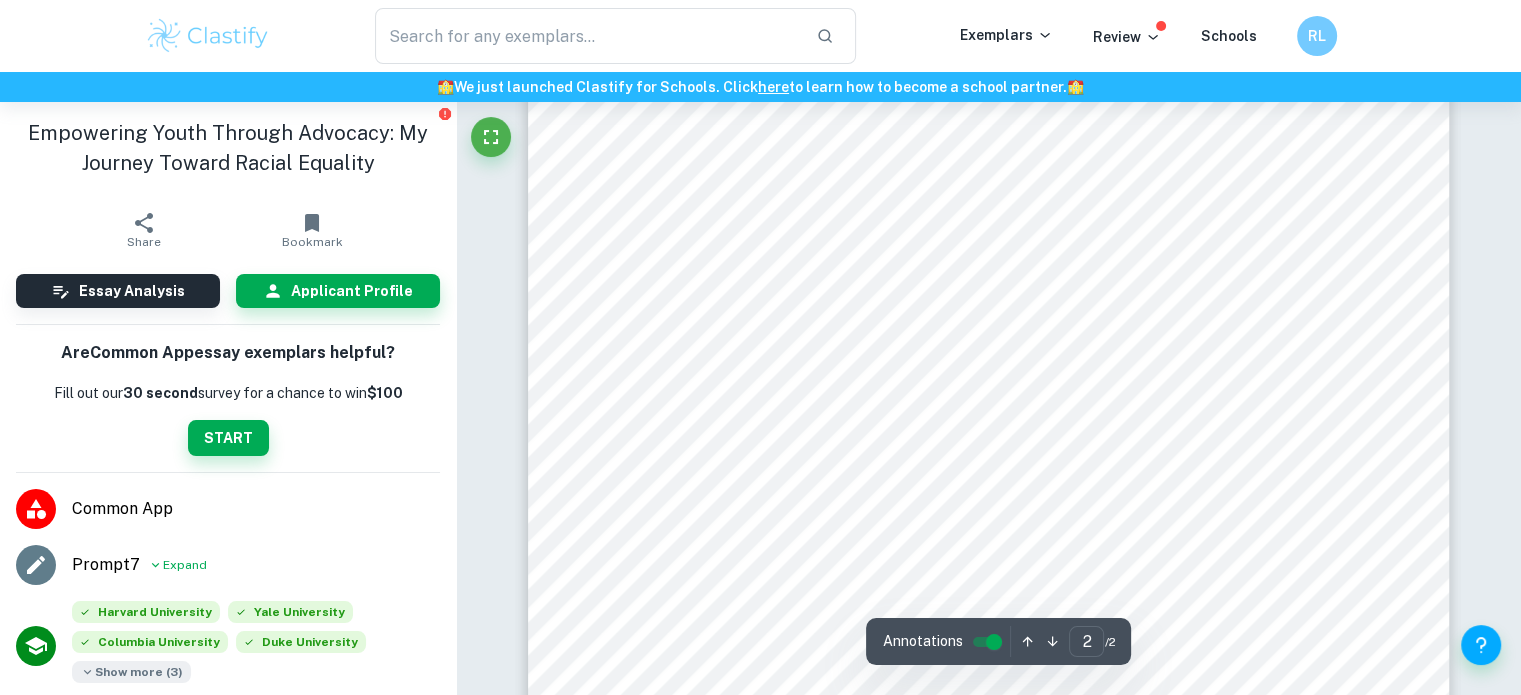 scroll, scrollTop: 1692, scrollLeft: 0, axis: vertical 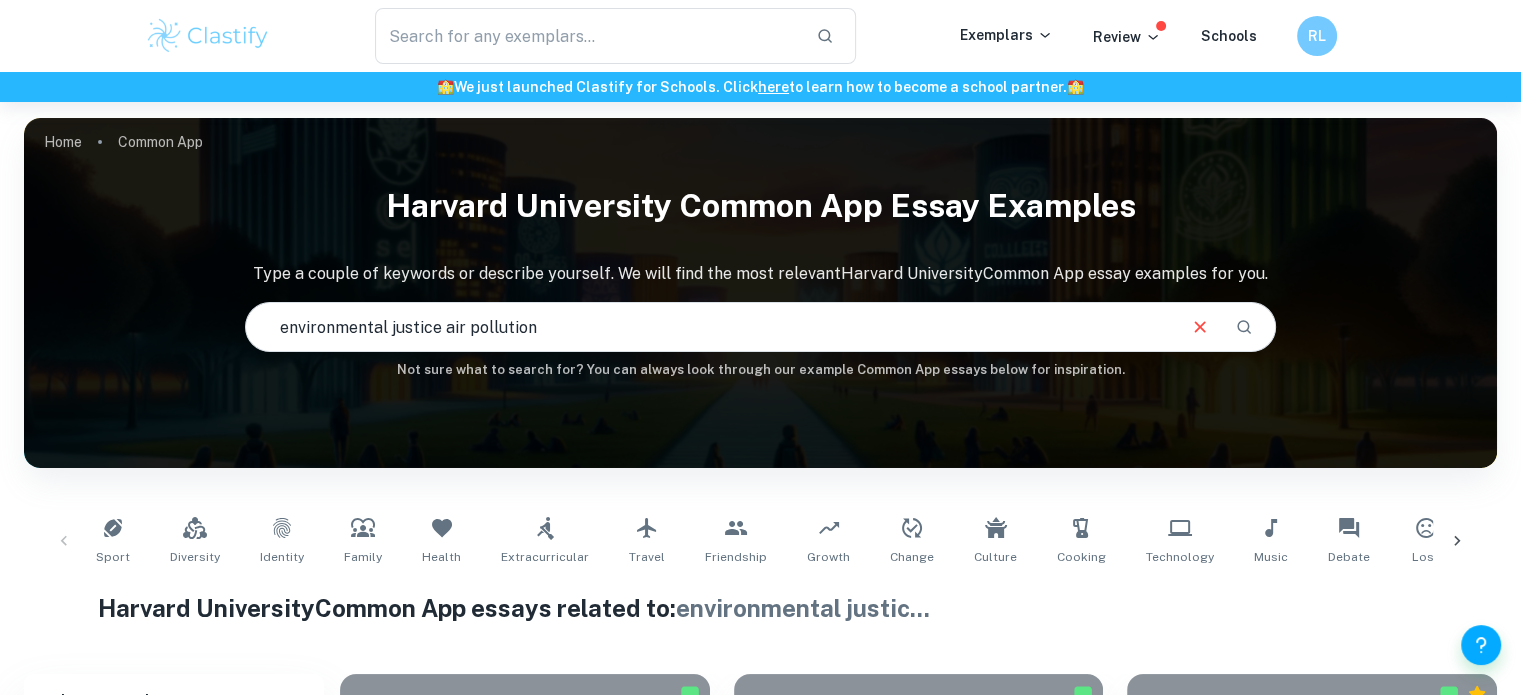 drag, startPoint x: 444, startPoint y: 320, endPoint x: 277, endPoint y: 359, distance: 171.49344 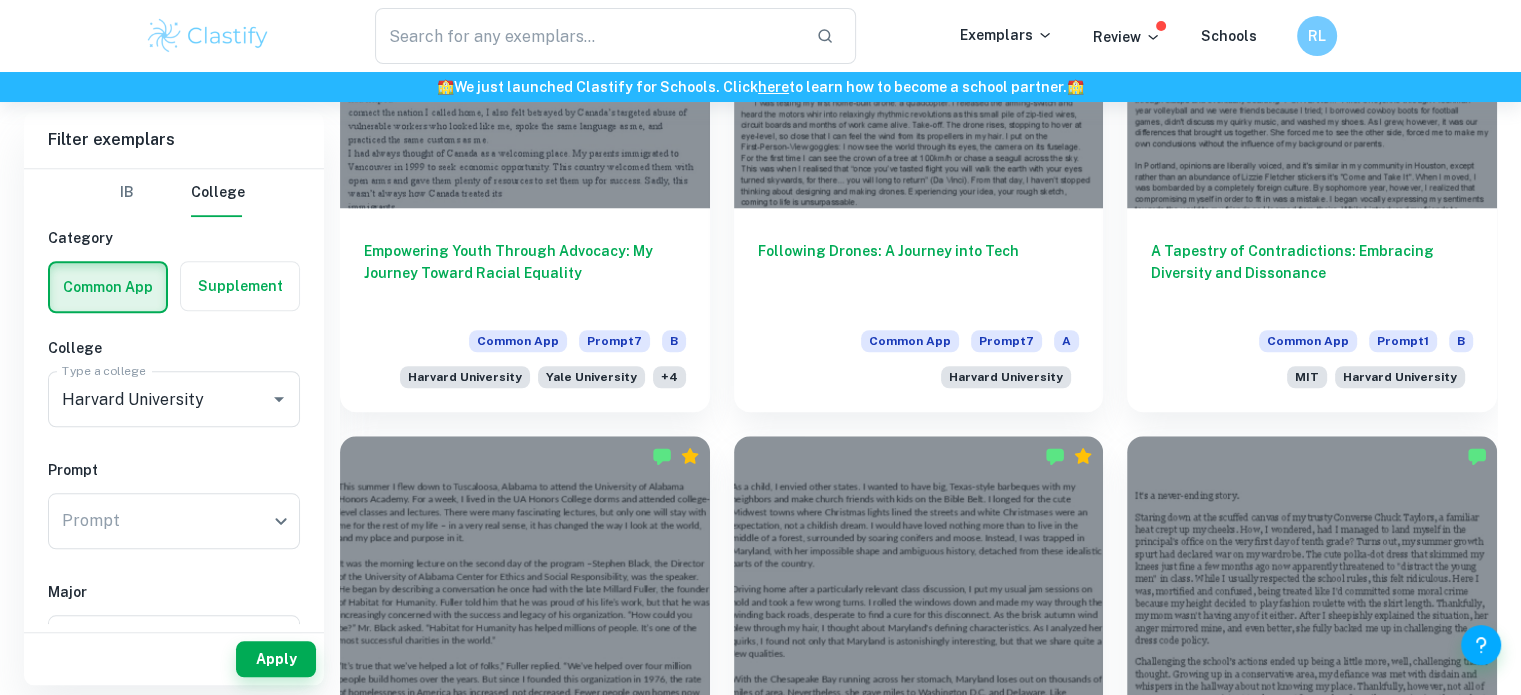 scroll, scrollTop: 1759, scrollLeft: 0, axis: vertical 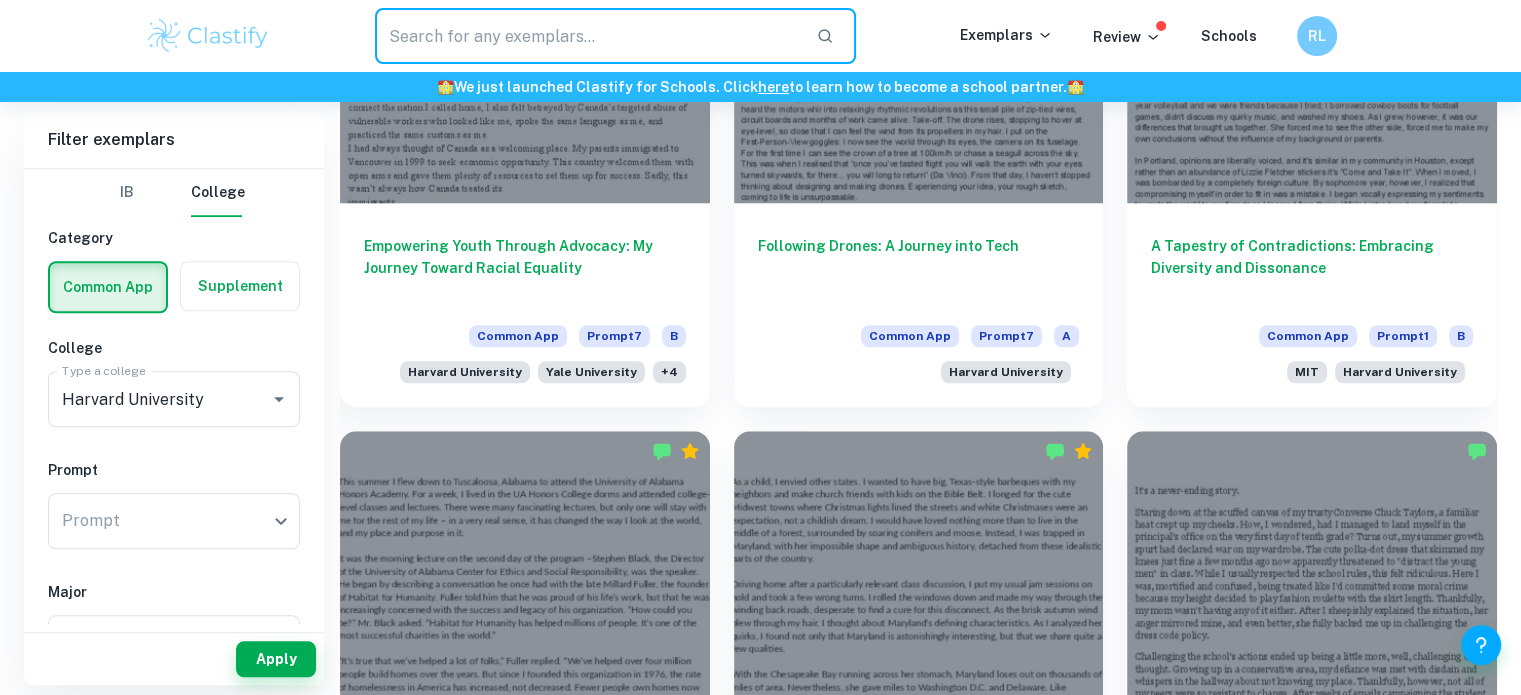click at bounding box center (588, 36) 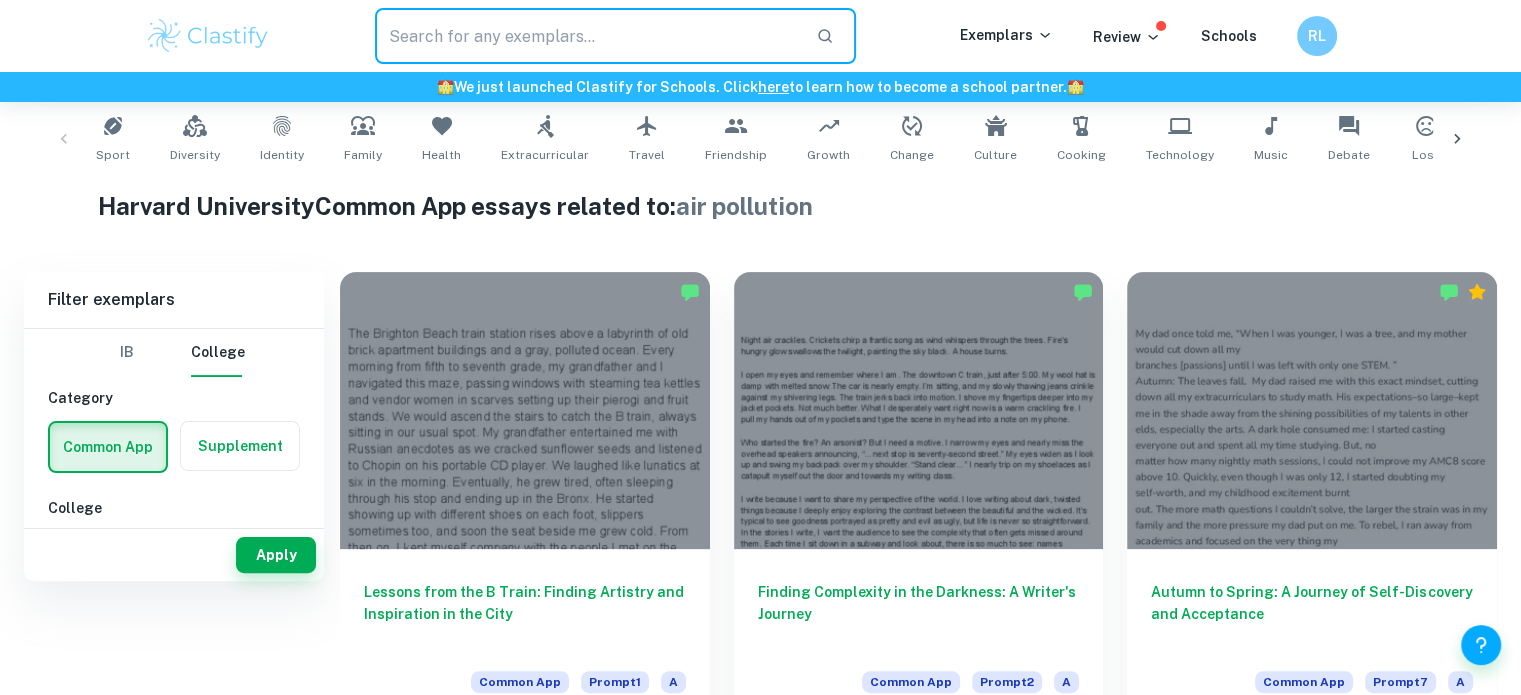scroll, scrollTop: 0, scrollLeft: 0, axis: both 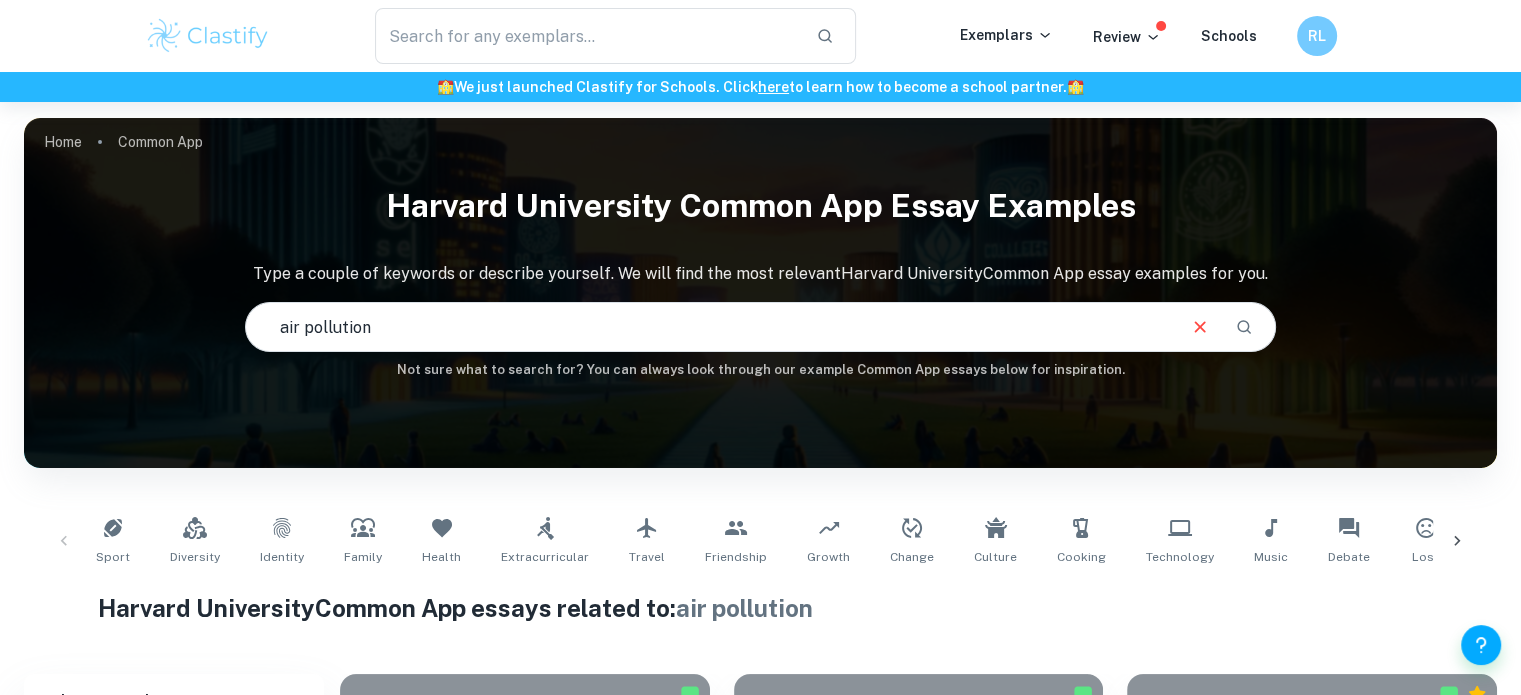 click on "air pollution" at bounding box center (709, 327) 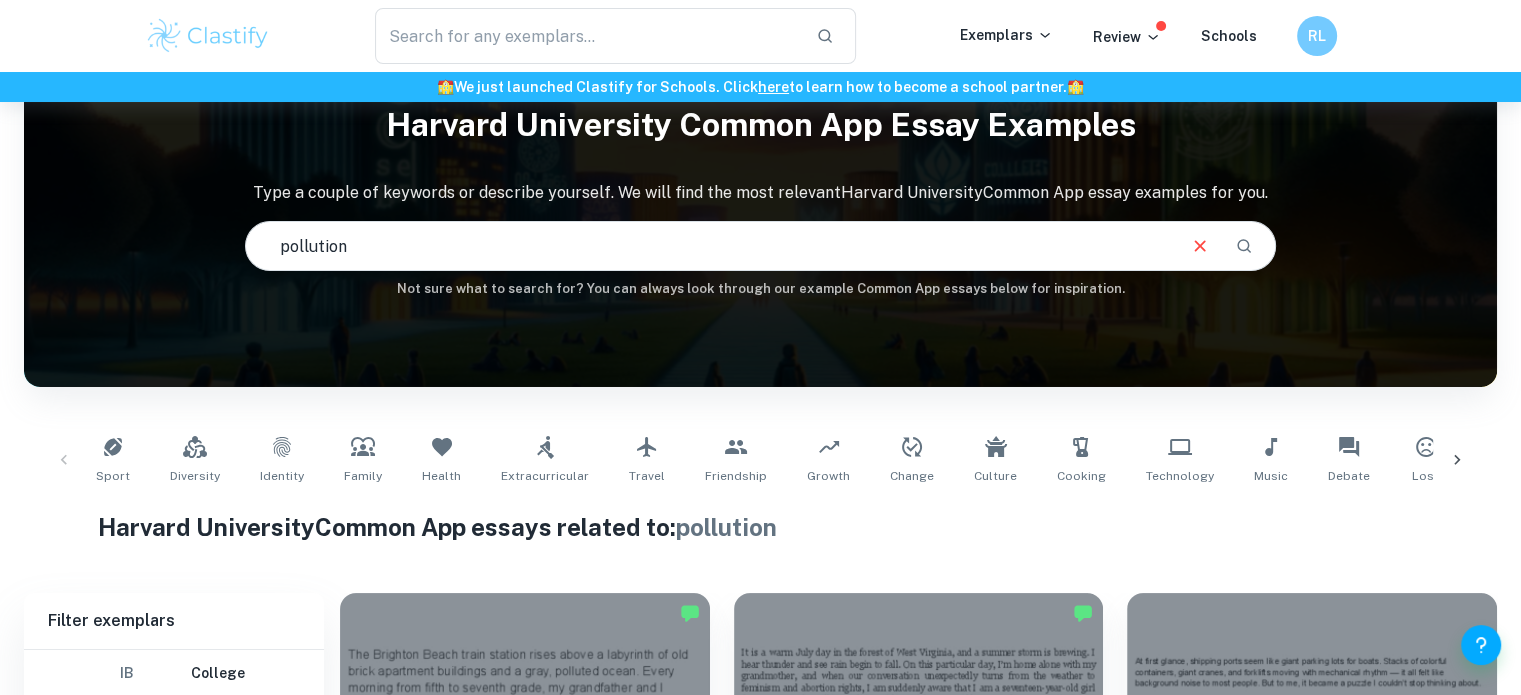 scroll, scrollTop: 0, scrollLeft: 0, axis: both 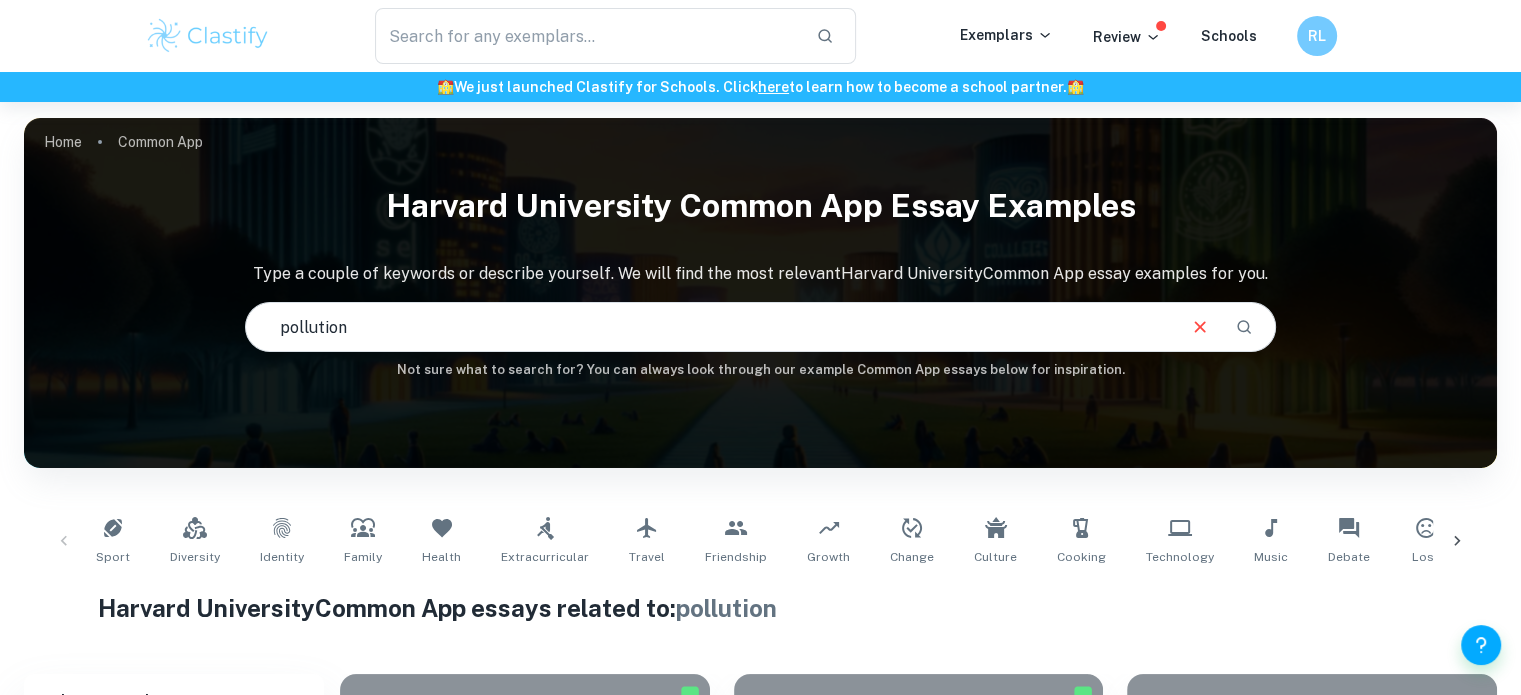 drag, startPoint x: 395, startPoint y: 328, endPoint x: 136, endPoint y: 311, distance: 259.5573 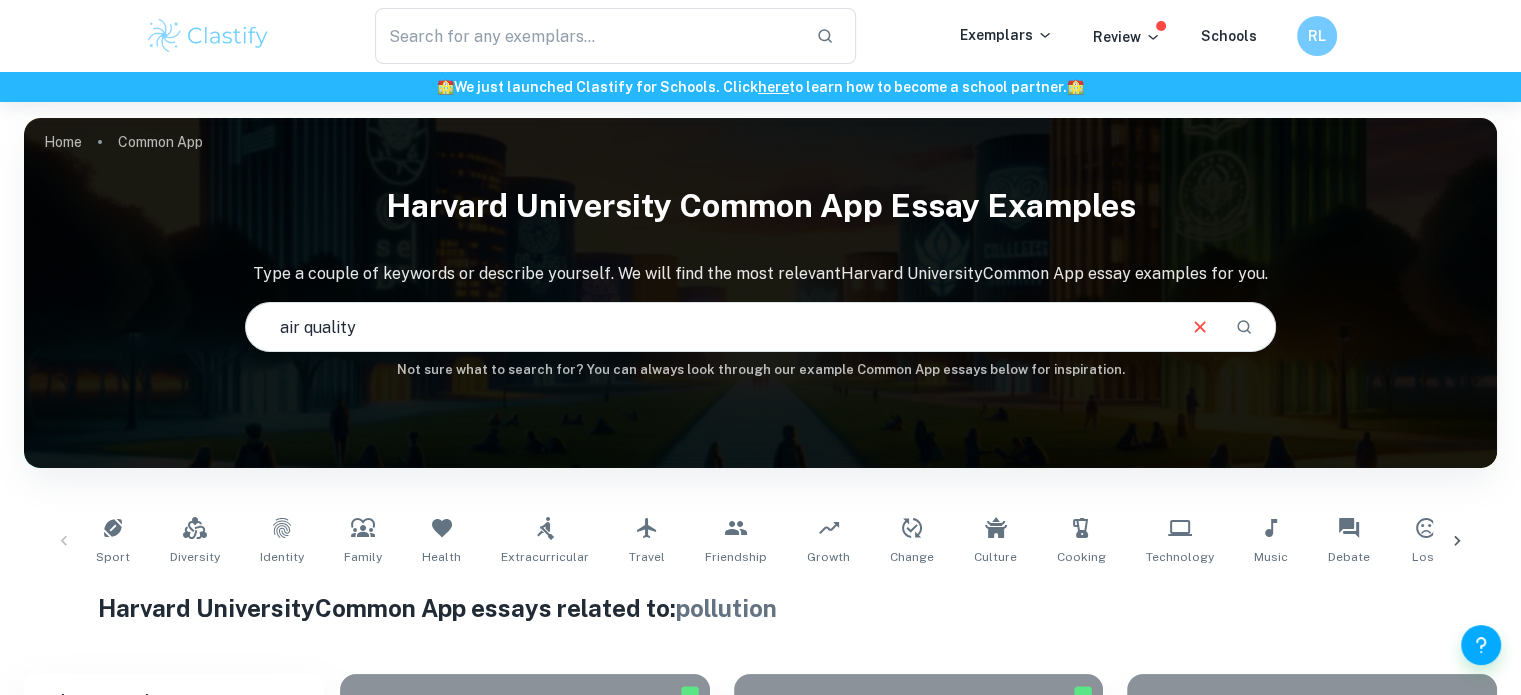 type on "air quality" 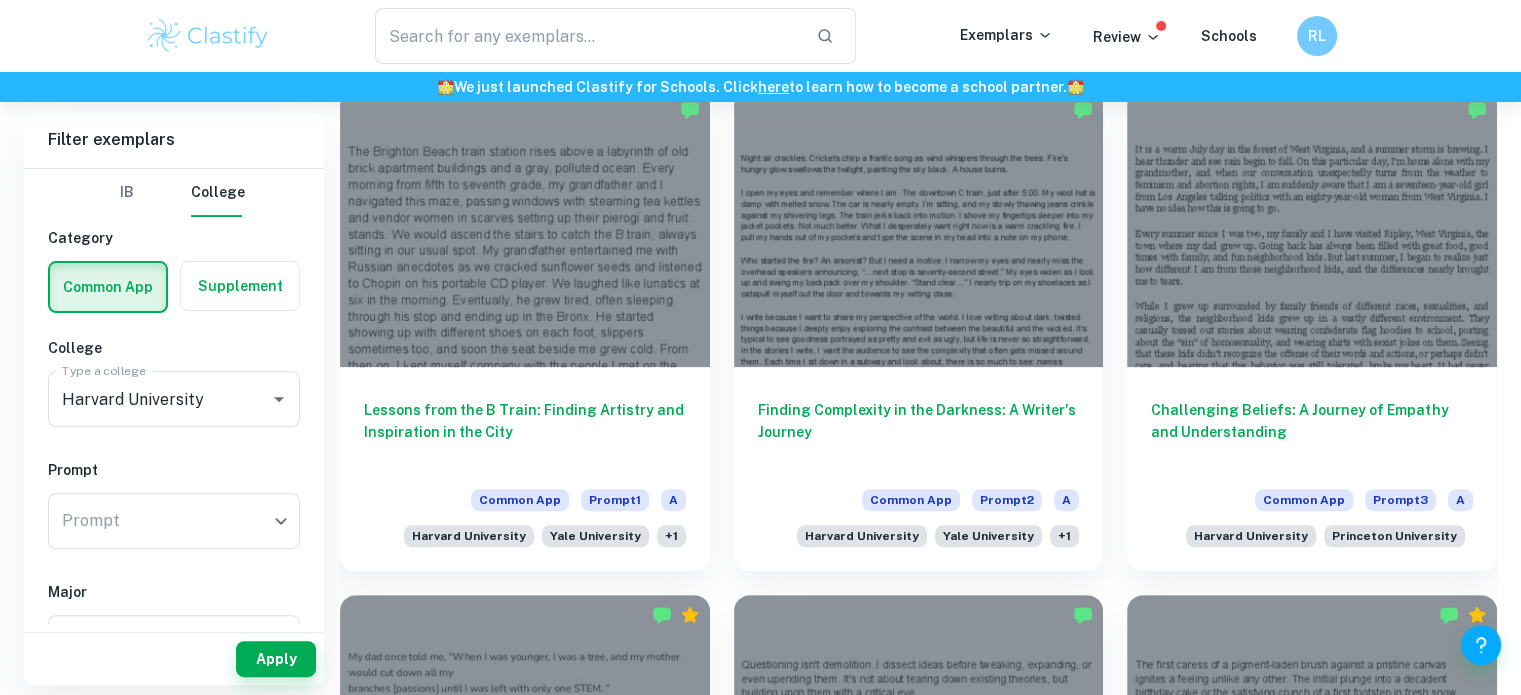 scroll, scrollTop: 608, scrollLeft: 0, axis: vertical 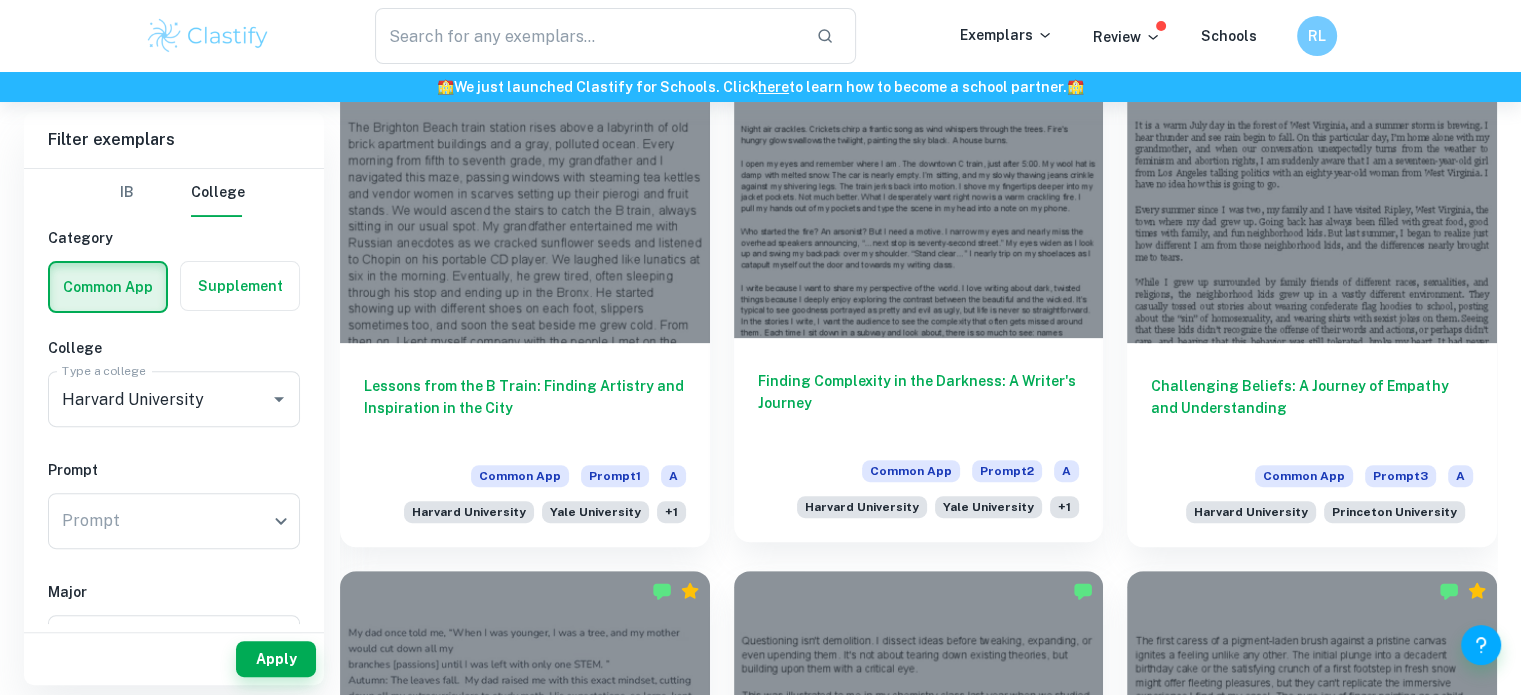 click on "Finding Complexity in the Darkness: A Writer's Journey" at bounding box center [919, 403] 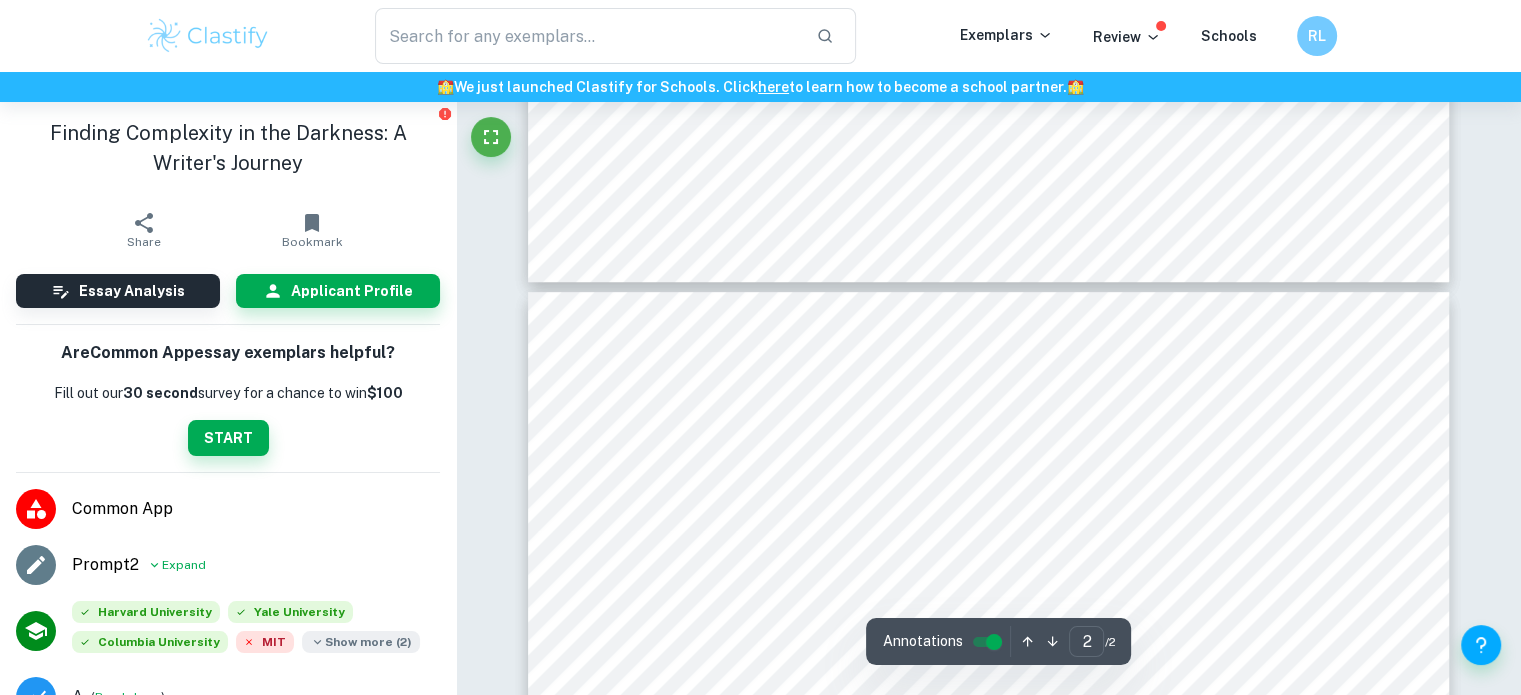 scroll, scrollTop: 1040, scrollLeft: 0, axis: vertical 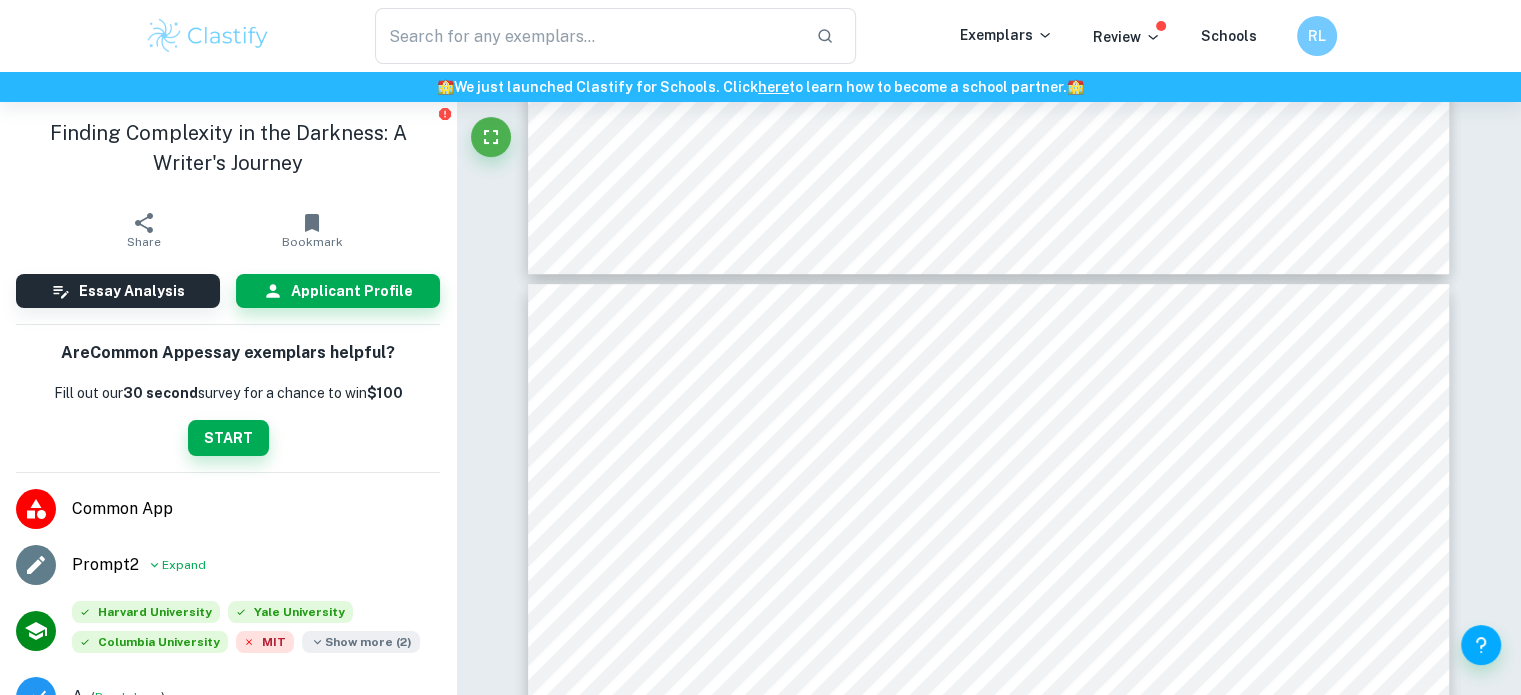 type on "1" 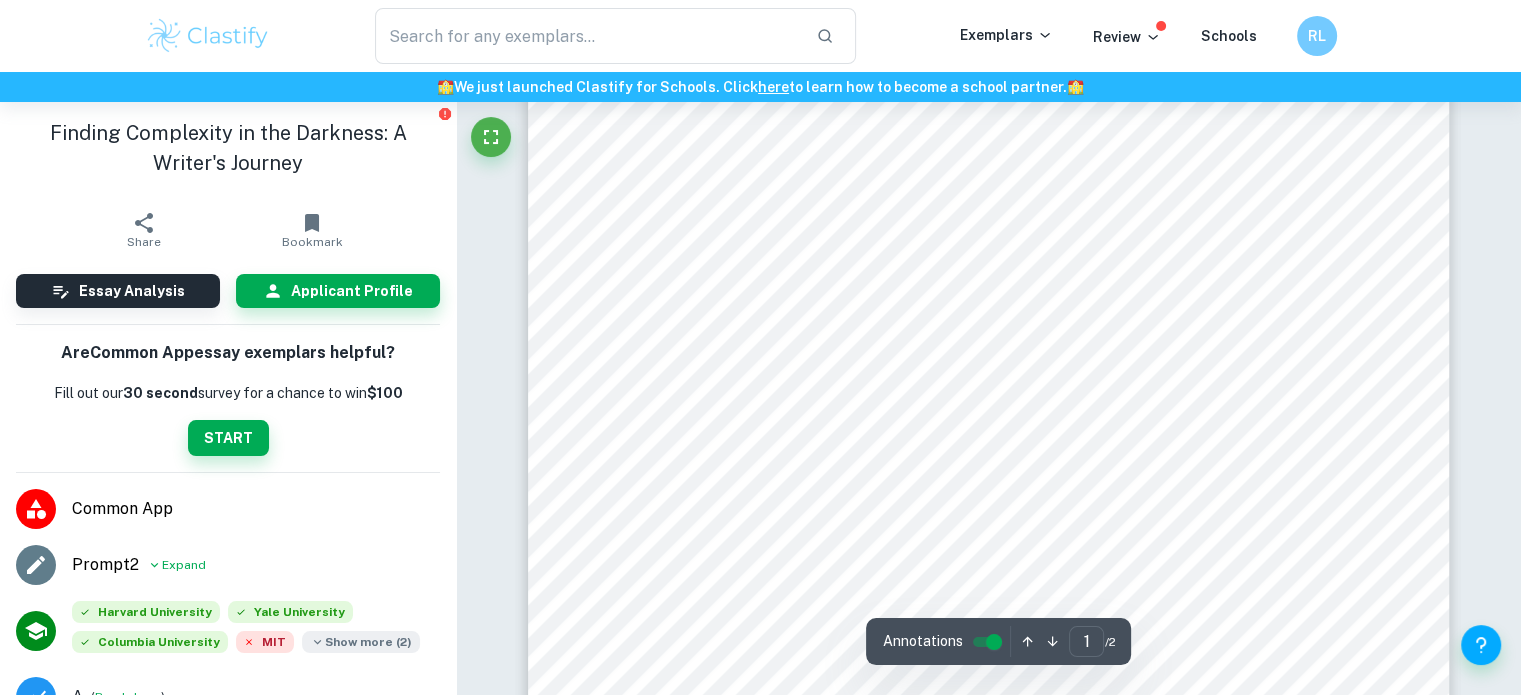 scroll, scrollTop: 536, scrollLeft: 0, axis: vertical 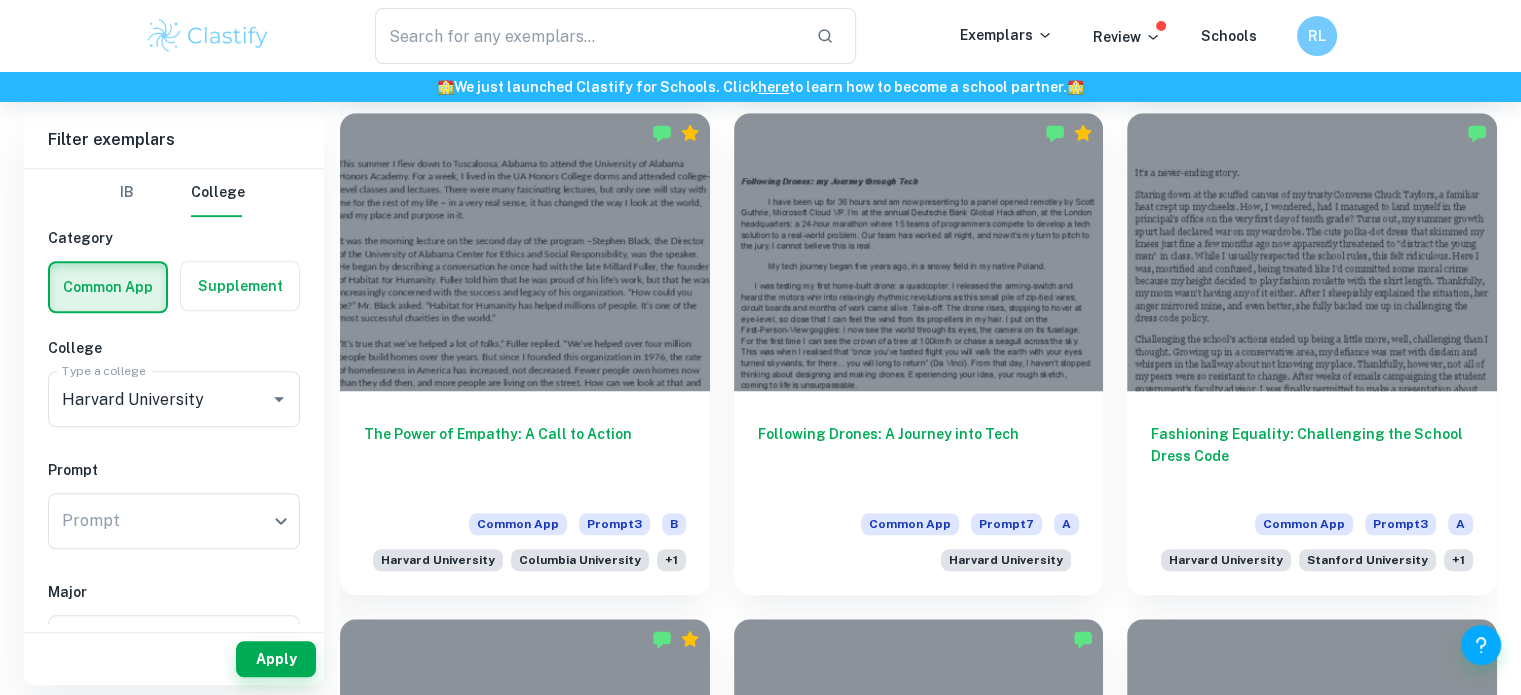 click at bounding box center (1312, 251) 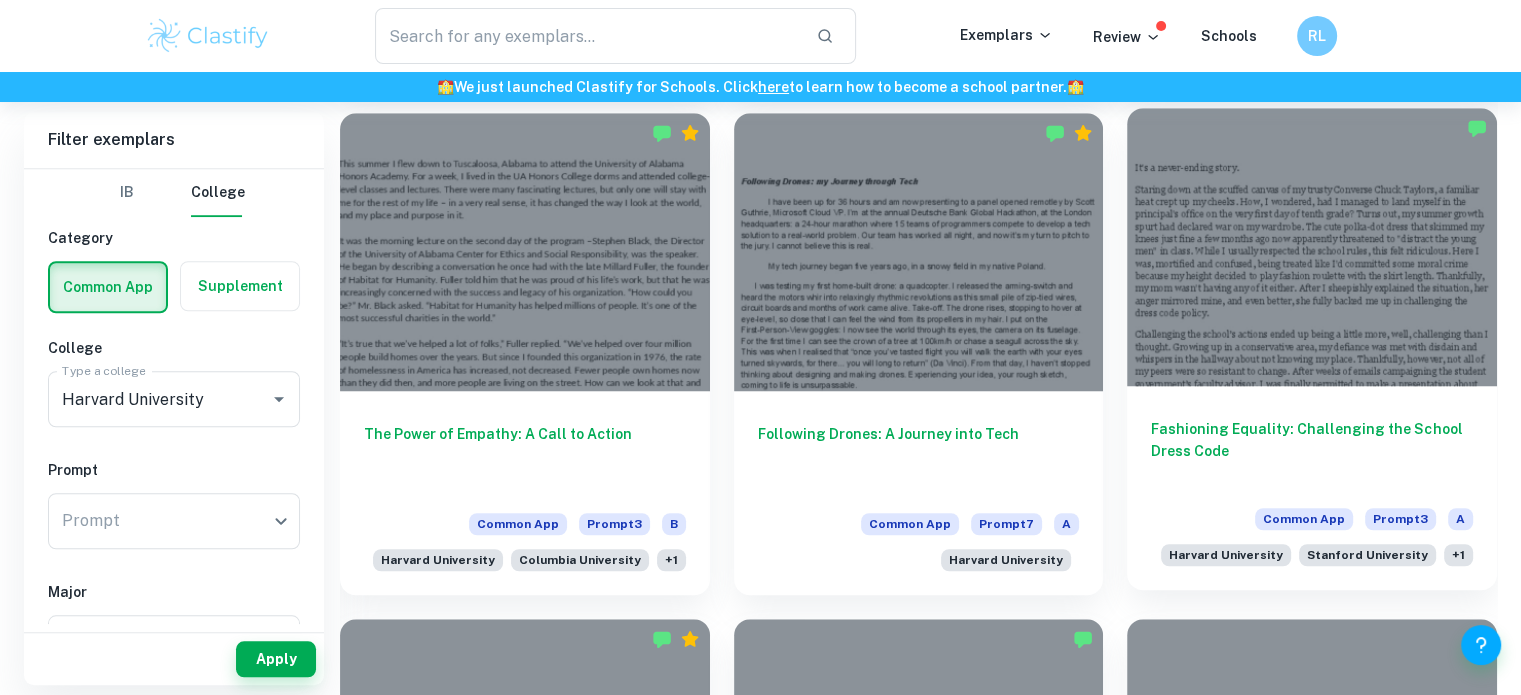 scroll, scrollTop: 0, scrollLeft: 0, axis: both 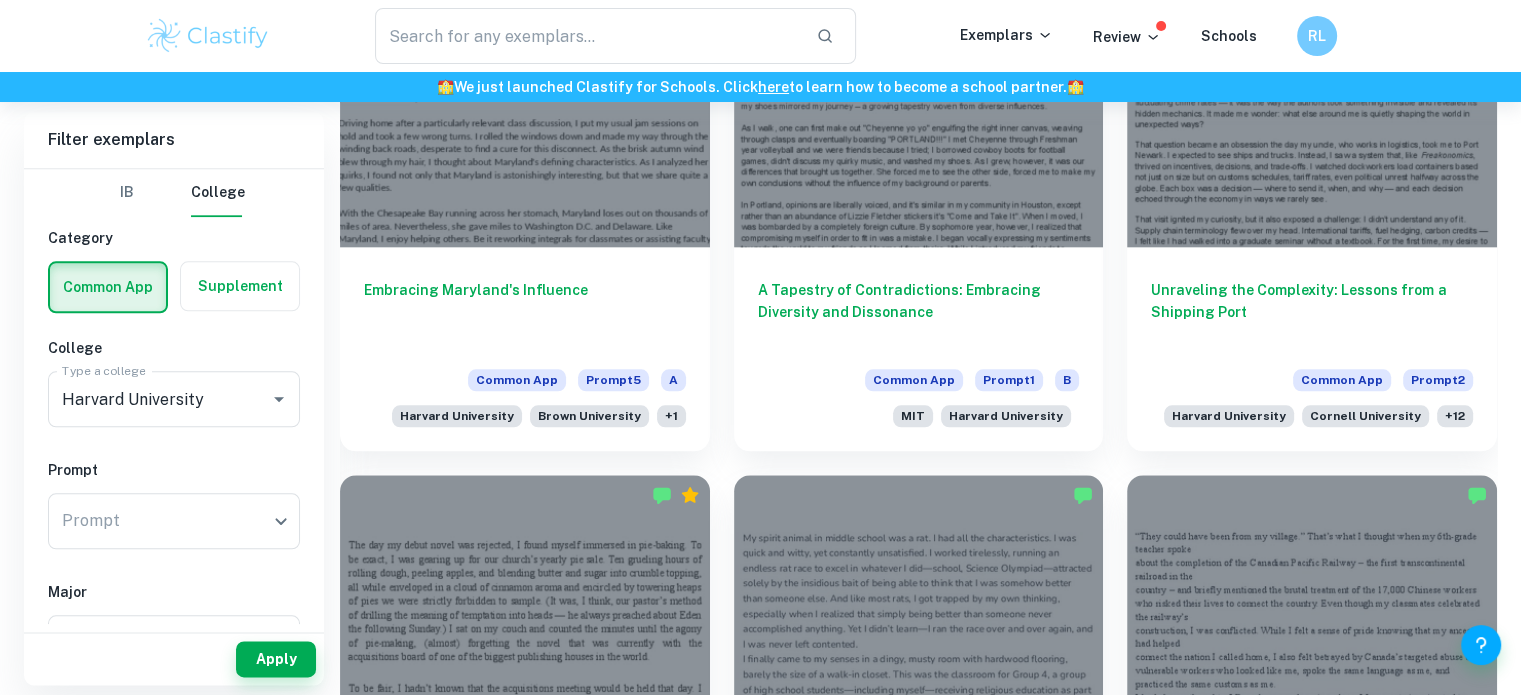 click on "Unraveling the Complexity: Lessons from a Shipping Port" at bounding box center (1312, 312) 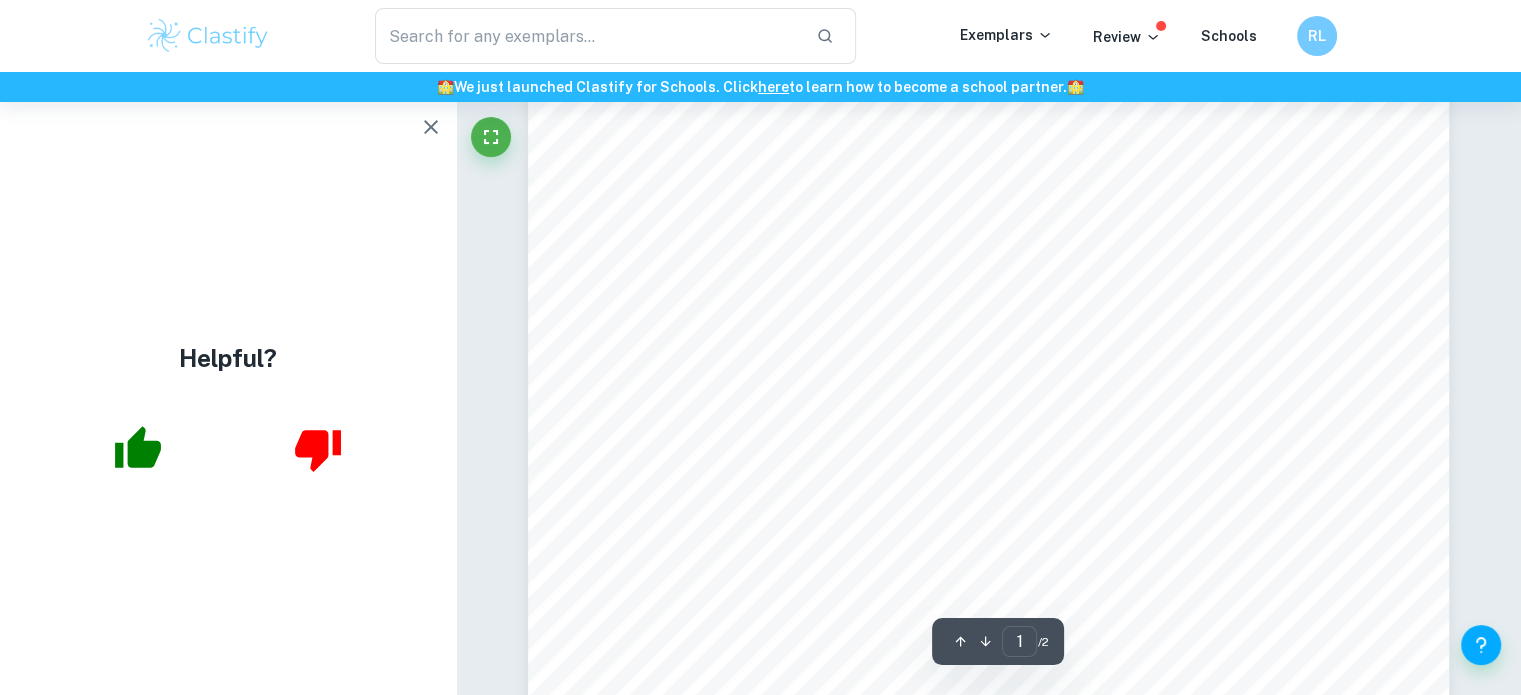 scroll, scrollTop: 362, scrollLeft: 0, axis: vertical 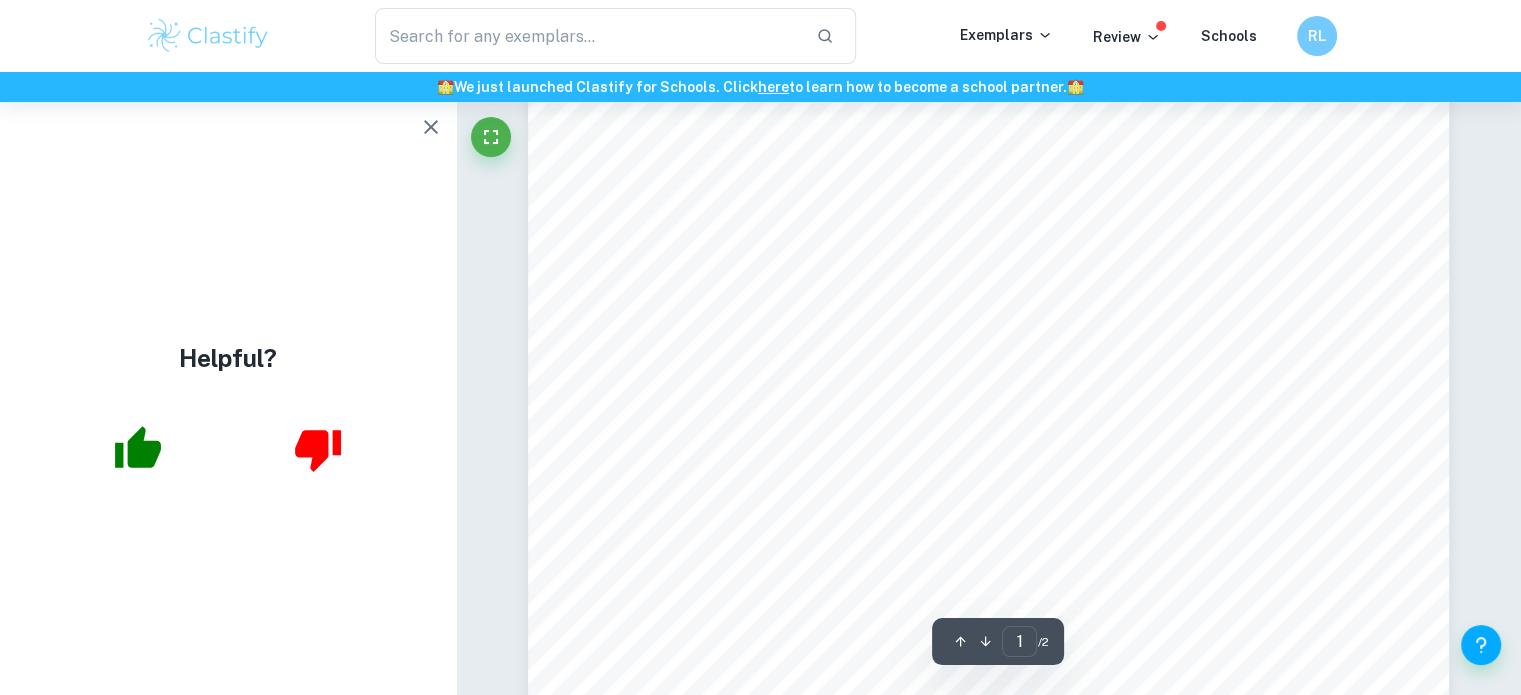 click on "At first glance, shipping ports seem like giant parking lots for boats. Stacks of colorful containers, giant cranes, and forklifts moving with mechanical rhythm 4 it all felt like background noise to most people. But to me, it became a puzzle I couldn9t stop thinking about. It started with a chapter in   Freakonomics . I was reading about how incentives drive human behavior, but what fascinated me wasn9t just the examples of cheating sumo wrestlers or fluctuating crime rates 4 it was the way the authors took something invisible and revealed its hidden mechanics. It made me wonder: what else around me is quietly shaping the world in unexpected ways? That question became an obsession the day my uncle, who works in logistics, took me to Port Newark. I expected to see ships and trucks. Instead, I saw a system that, like   Freakonomics , thrived on incentives, decisions, and trade-offs. I watched dockworkers load containers based globe. Each box was a decision 4 where to send it, when, and why 4 and each decision" at bounding box center (989, 356) 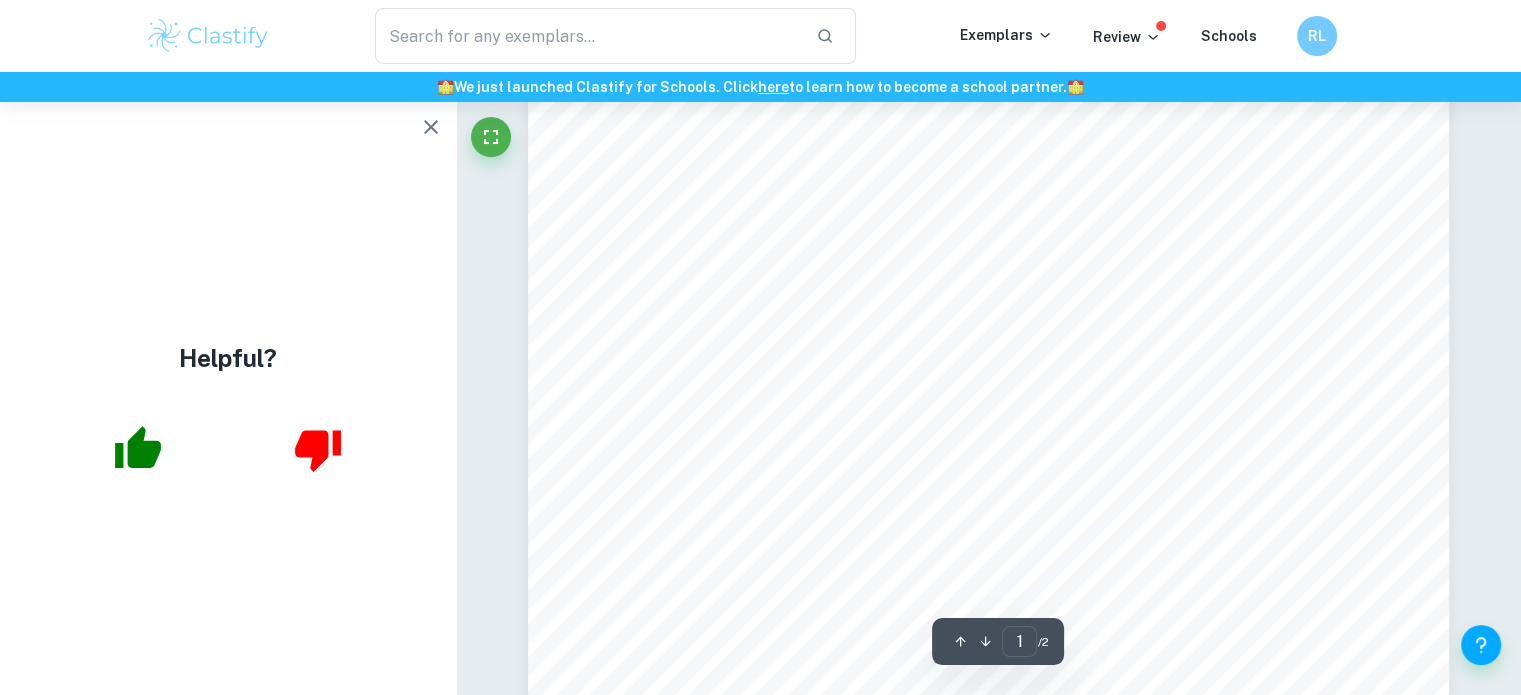 scroll, scrollTop: 582, scrollLeft: 0, axis: vertical 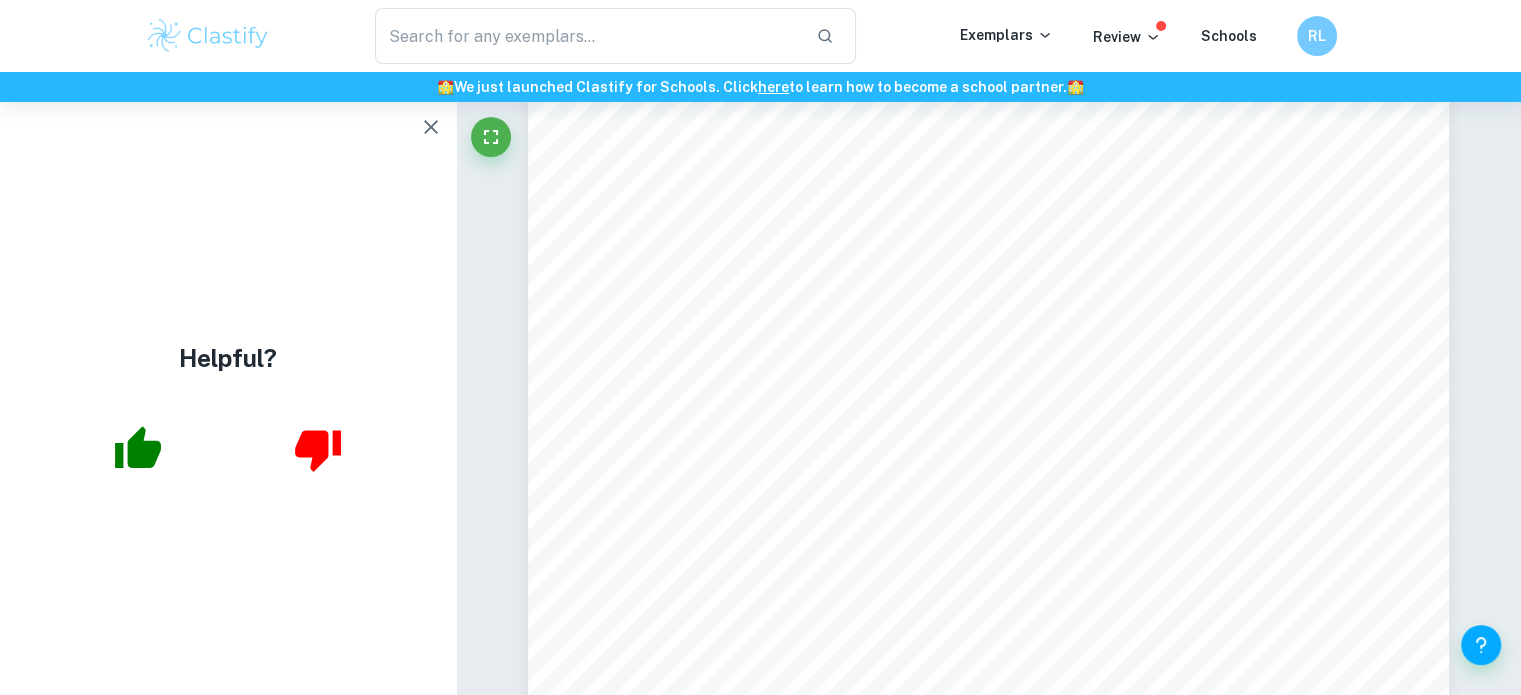 click 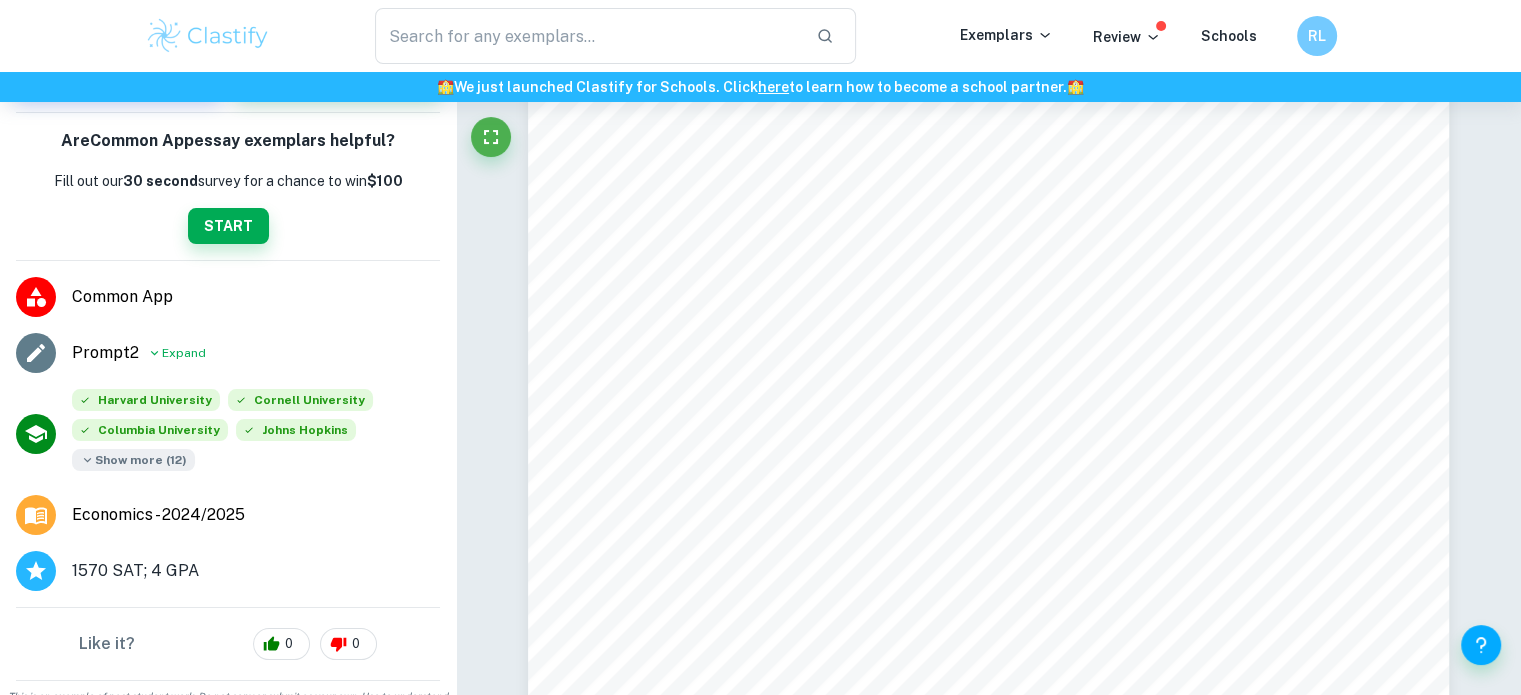 scroll, scrollTop: 218, scrollLeft: 0, axis: vertical 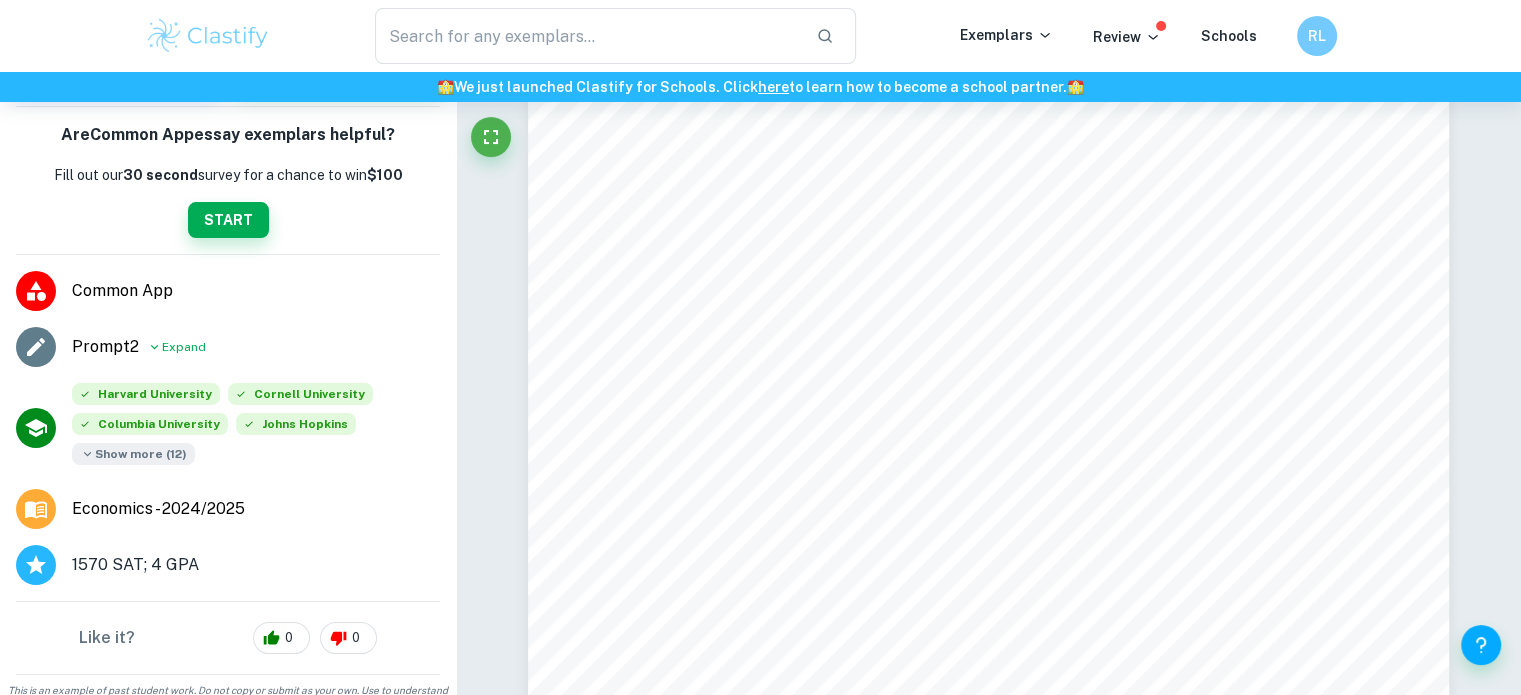 click on "Show more ( 12 )" at bounding box center [133, 454] 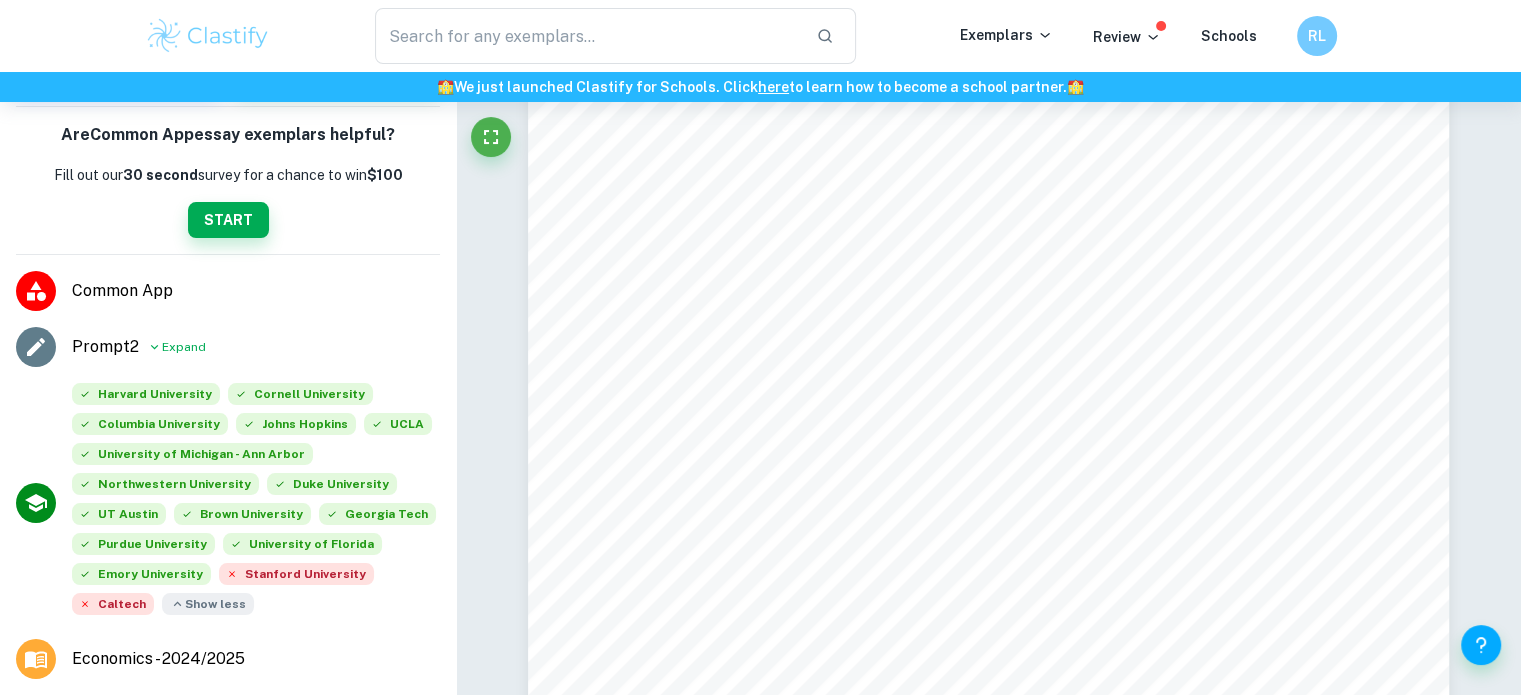 click on "At first glance, shipping ports seem like giant parking lots for boats. Stacks of colorful containers, giant cranes, and forklifts moving with mechanical rhythm 4 it all felt like background noise to most people. But to me, it became a puzzle I couldn9t stop thinking about. It started with a chapter in   Freakonomics . I was reading about how incentives drive human behavior, but what fascinated me wasn9t just the examples of cheating sumo wrestlers or fluctuating crime rates 4 it was the way the authors took something invisible and revealed its hidden mechanics. It made me wonder: what else around me is quietly shaping the world in unexpected ways? That question became an obsession the day my uncle, who works in logistics, took me to Port Newark. I expected to see ships and trucks. Instead, I saw a system that, like   Freakonomics , thrived on incentives, decisions, and trade-offs. I watched dockworkers load containers based globe. Each box was a decision 4 where to send it, when, and why 4 and each decision" at bounding box center [989, 136] 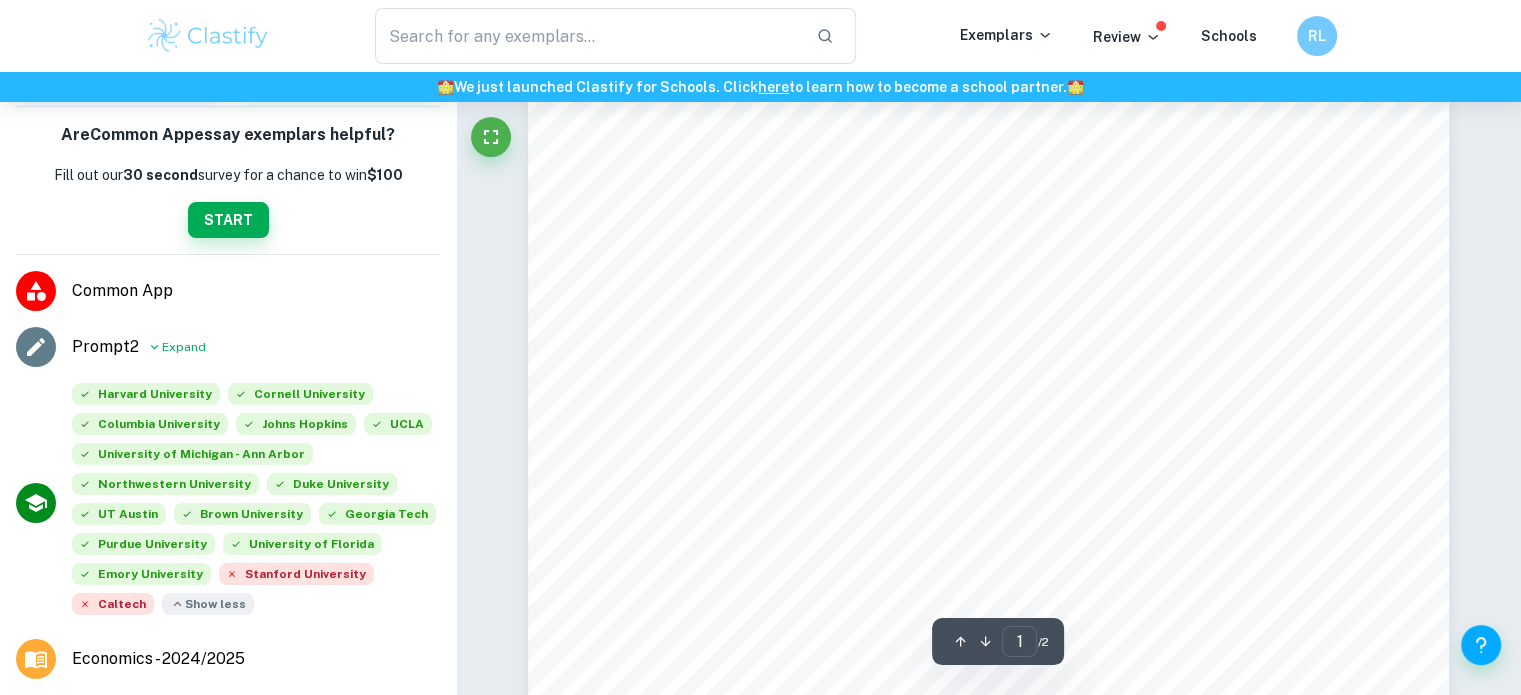 scroll, scrollTop: 0, scrollLeft: 0, axis: both 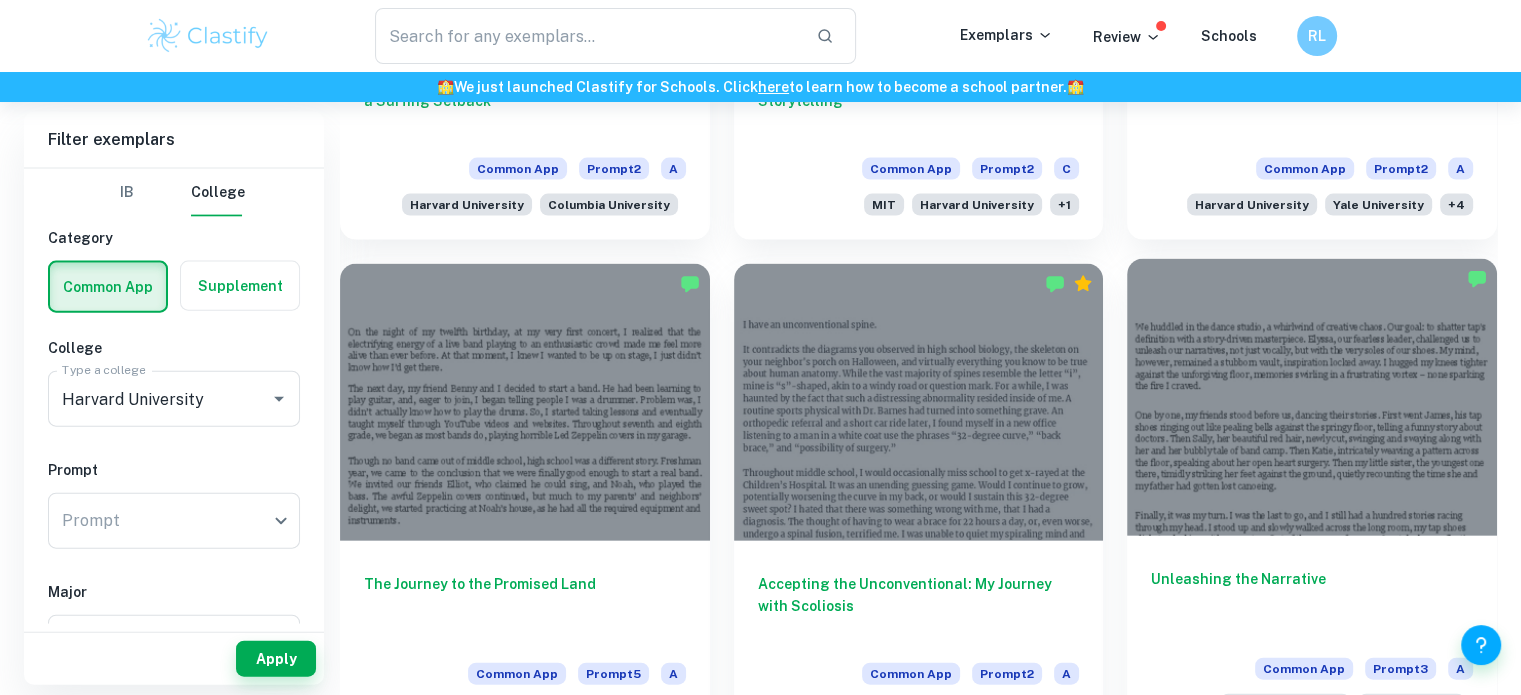 click at bounding box center [1312, 397] 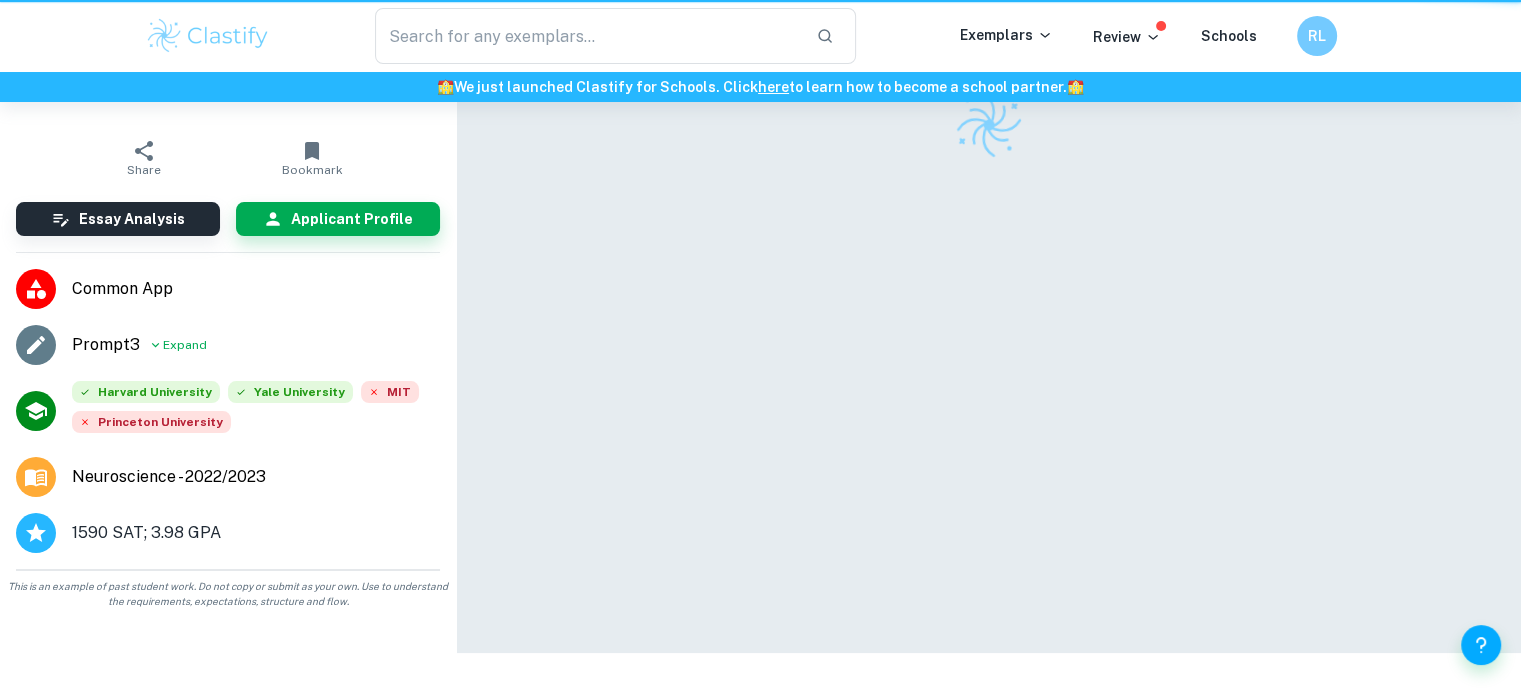 scroll, scrollTop: 0, scrollLeft: 0, axis: both 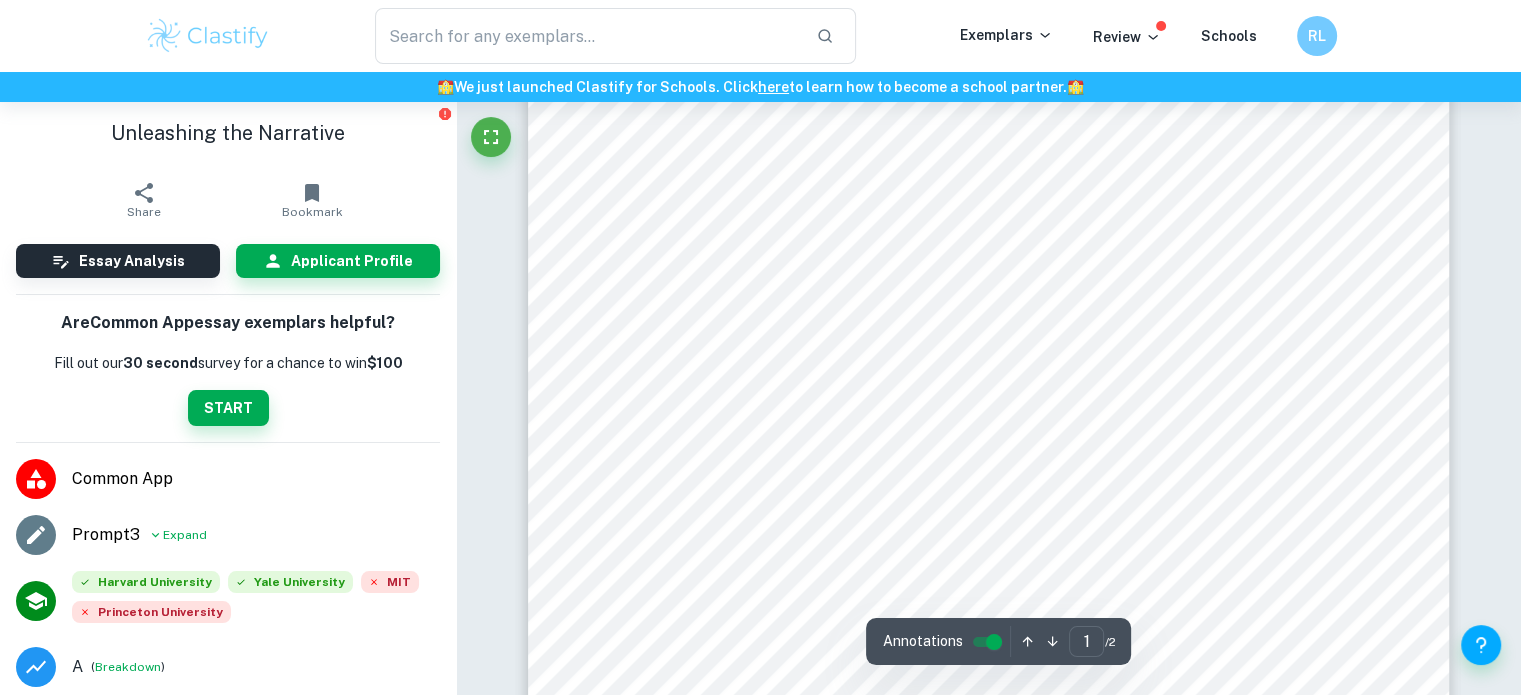 type on "2" 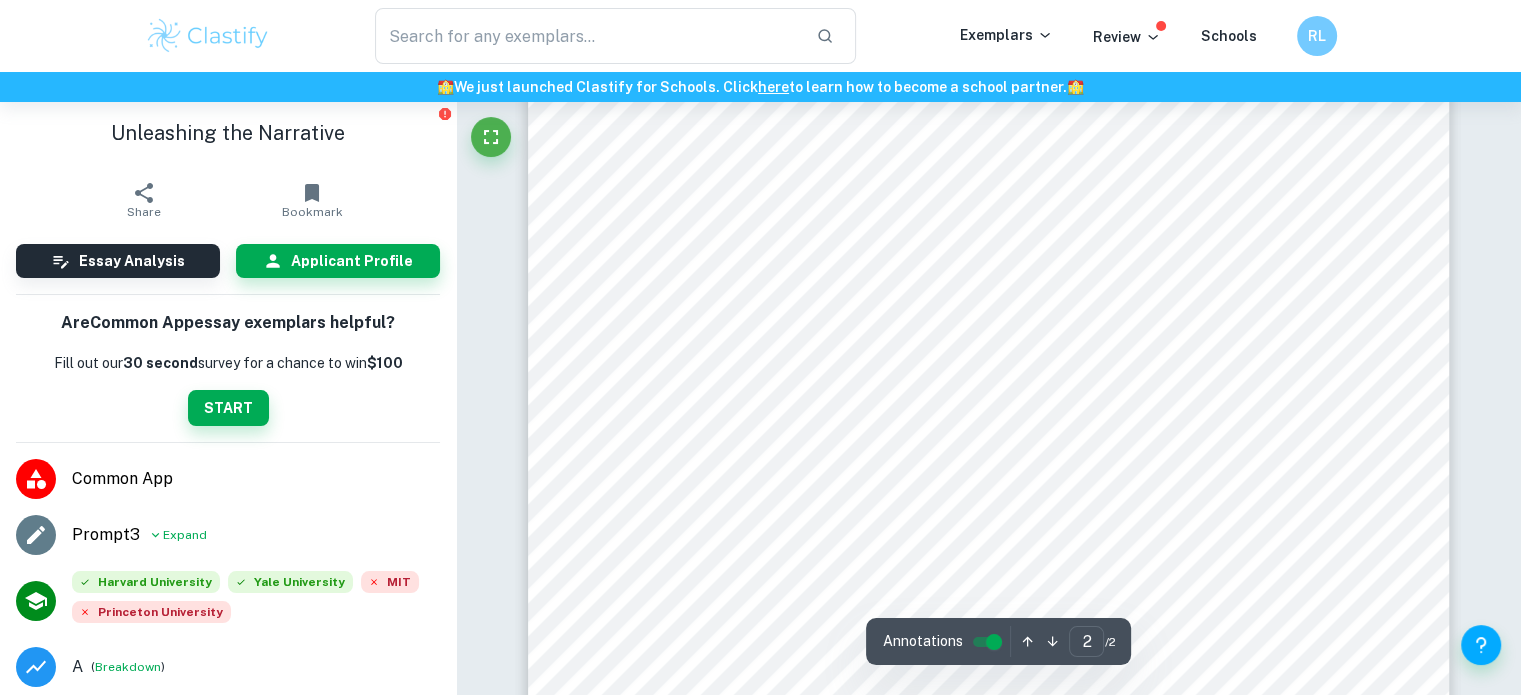 scroll, scrollTop: 1216, scrollLeft: 0, axis: vertical 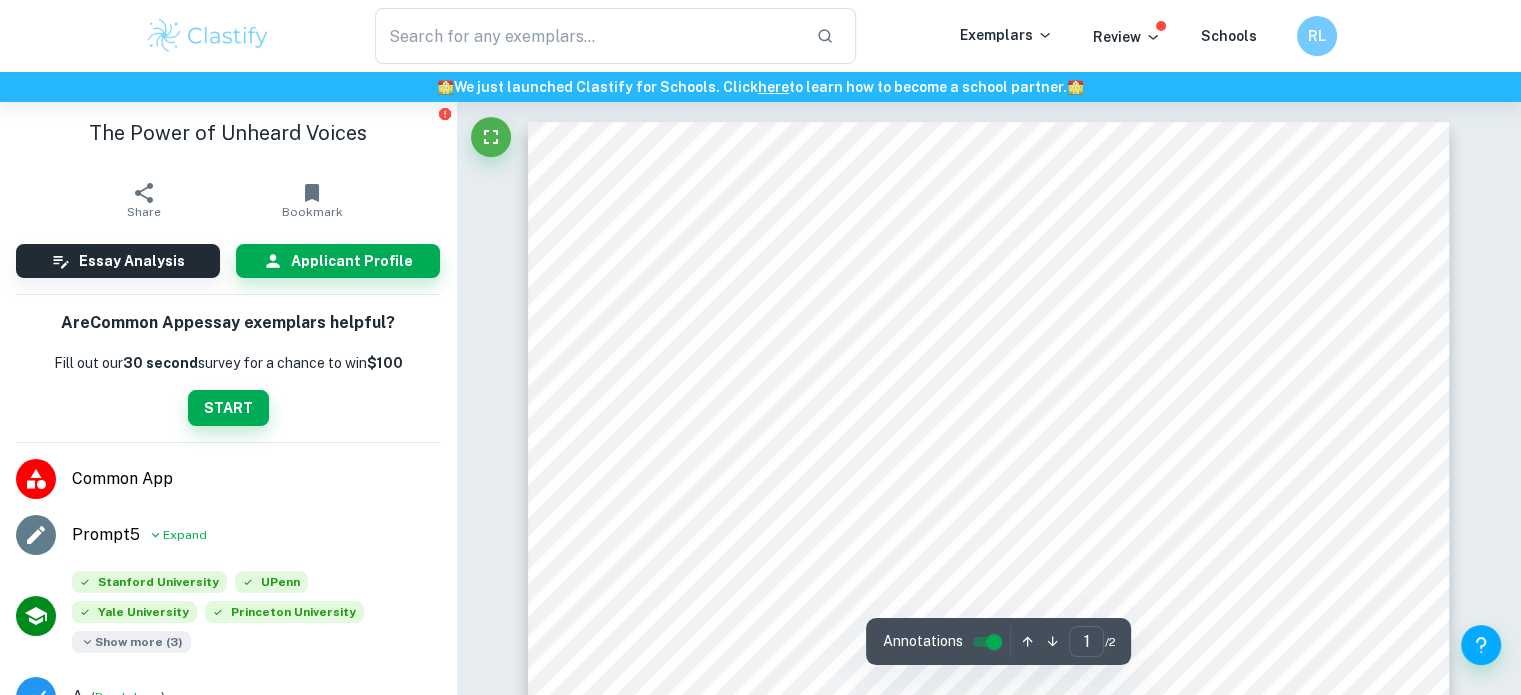 click on "Show more ( 3 )" at bounding box center (131, 642) 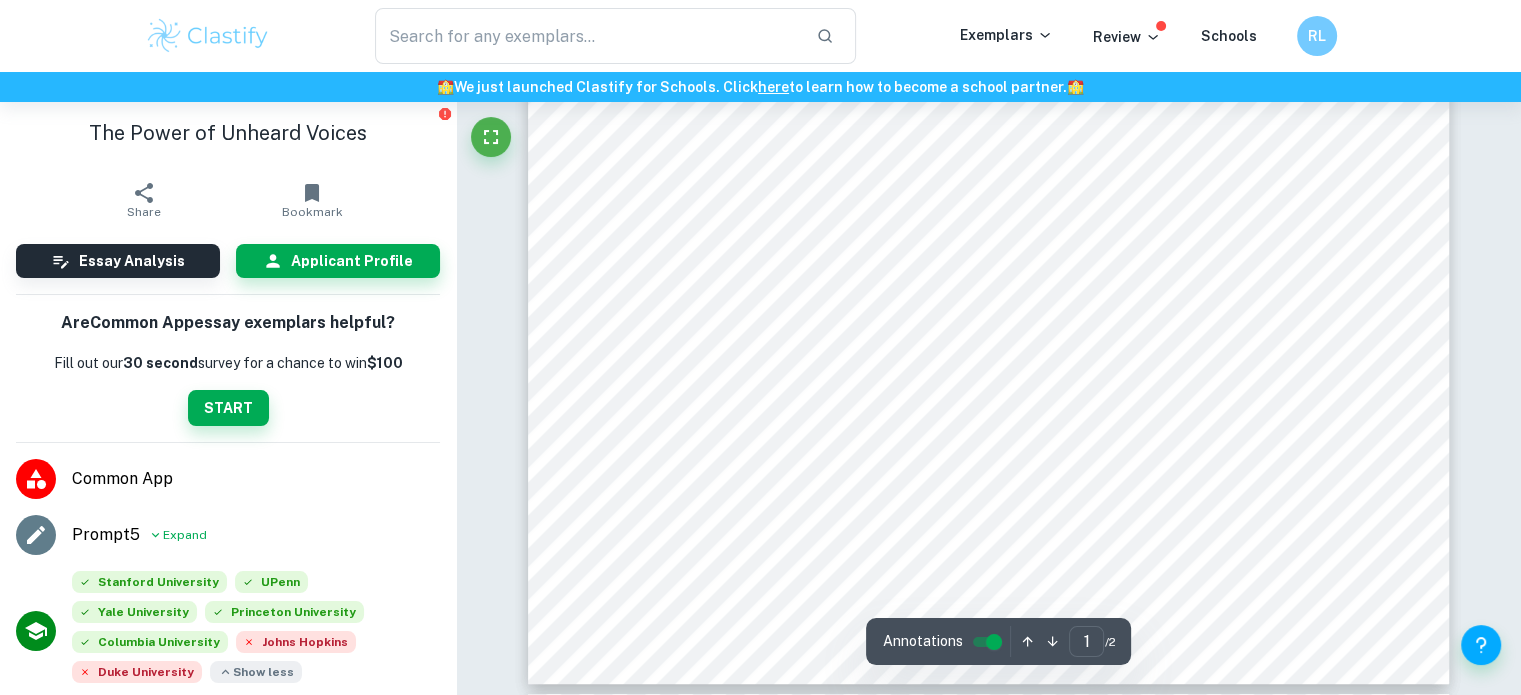 scroll, scrollTop: 632, scrollLeft: 0, axis: vertical 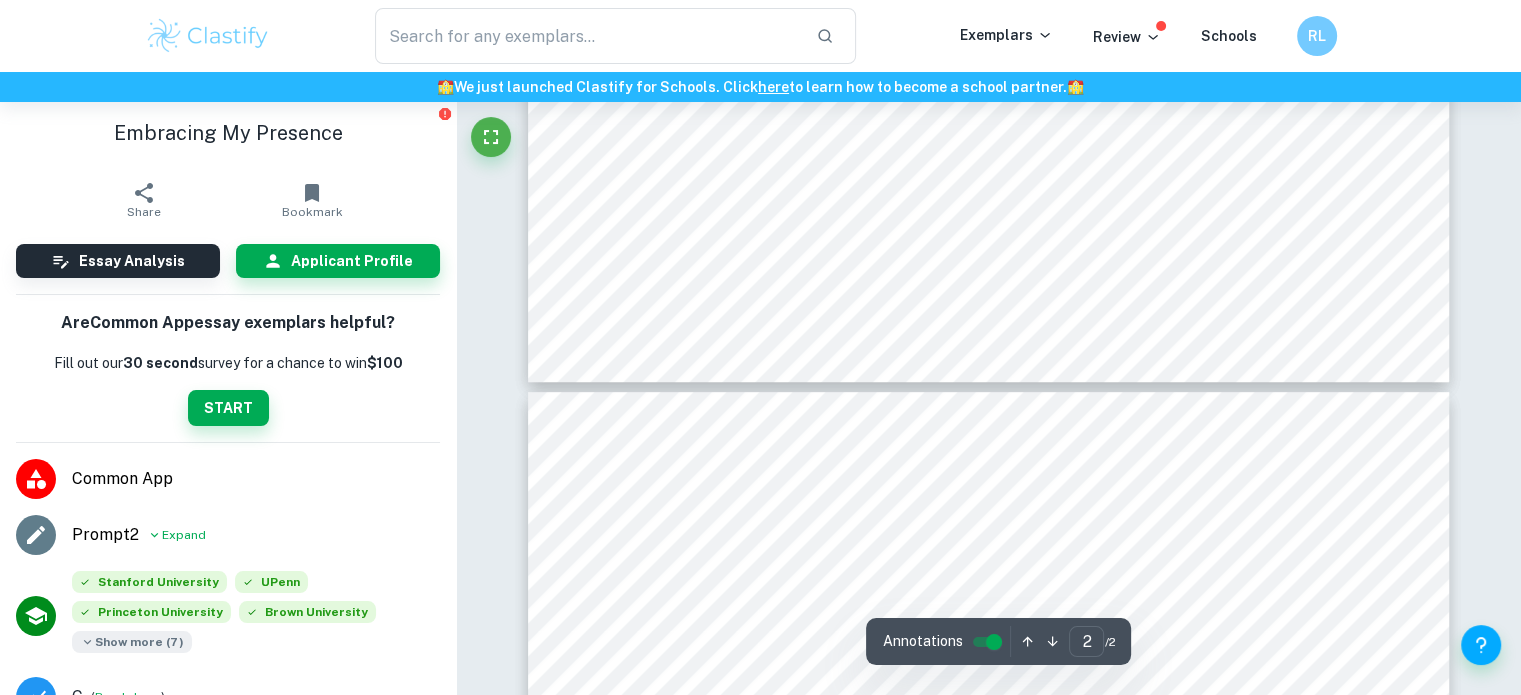 type on "1" 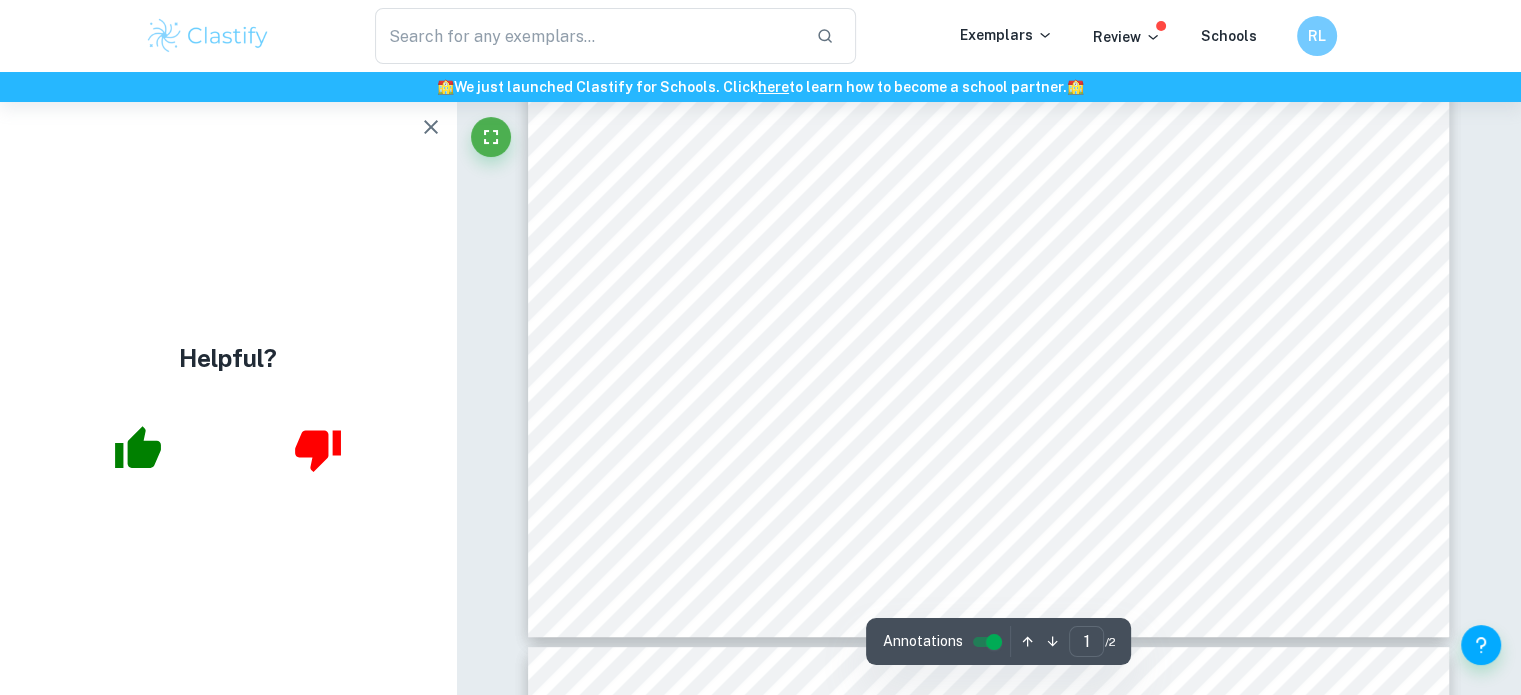 scroll, scrollTop: 678, scrollLeft: 0, axis: vertical 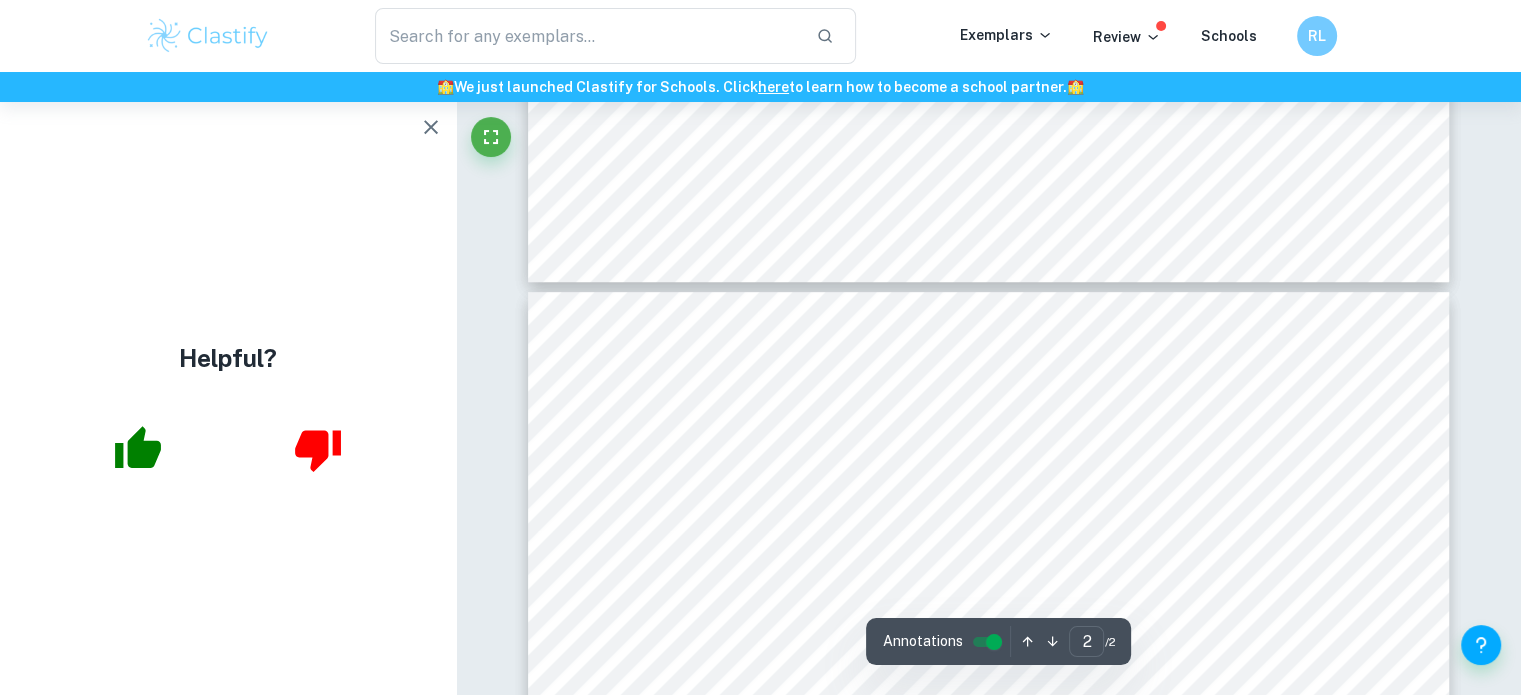type on "1" 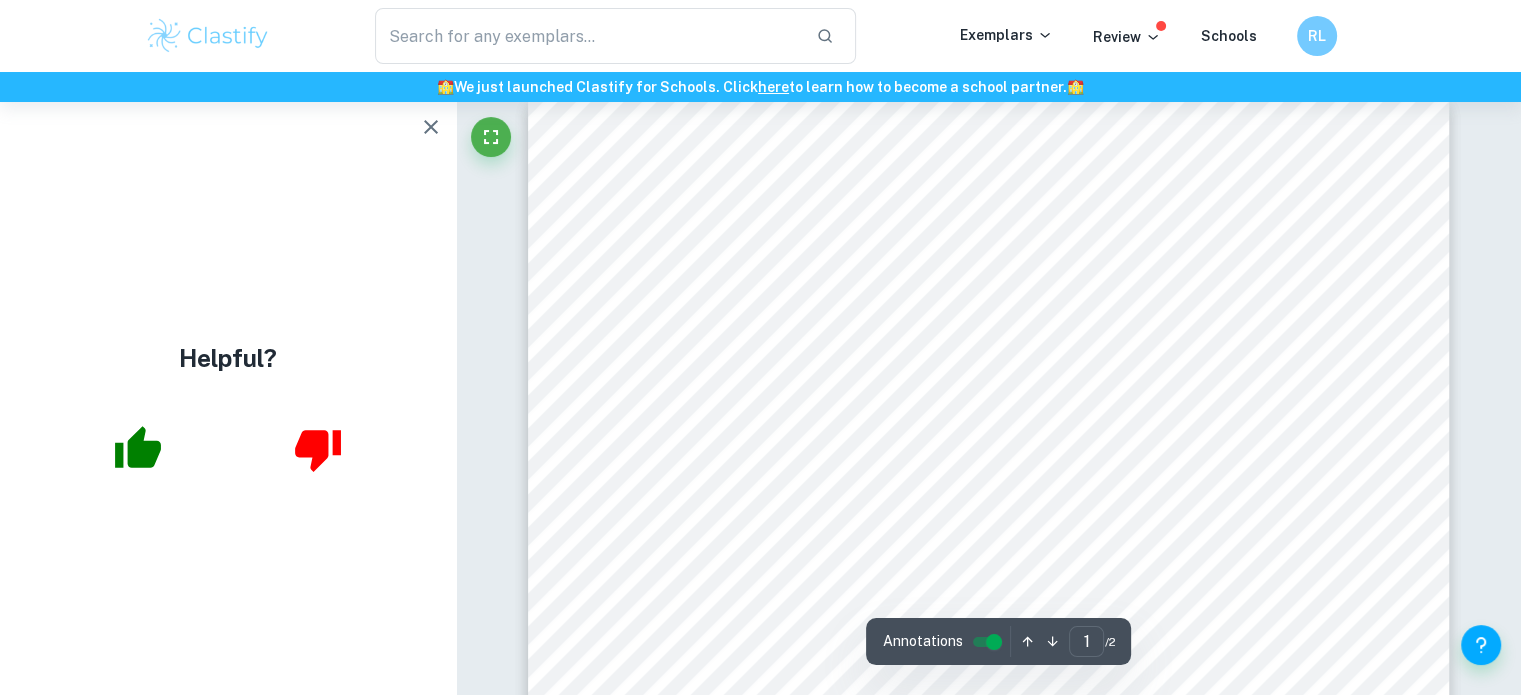 scroll, scrollTop: 0, scrollLeft: 0, axis: both 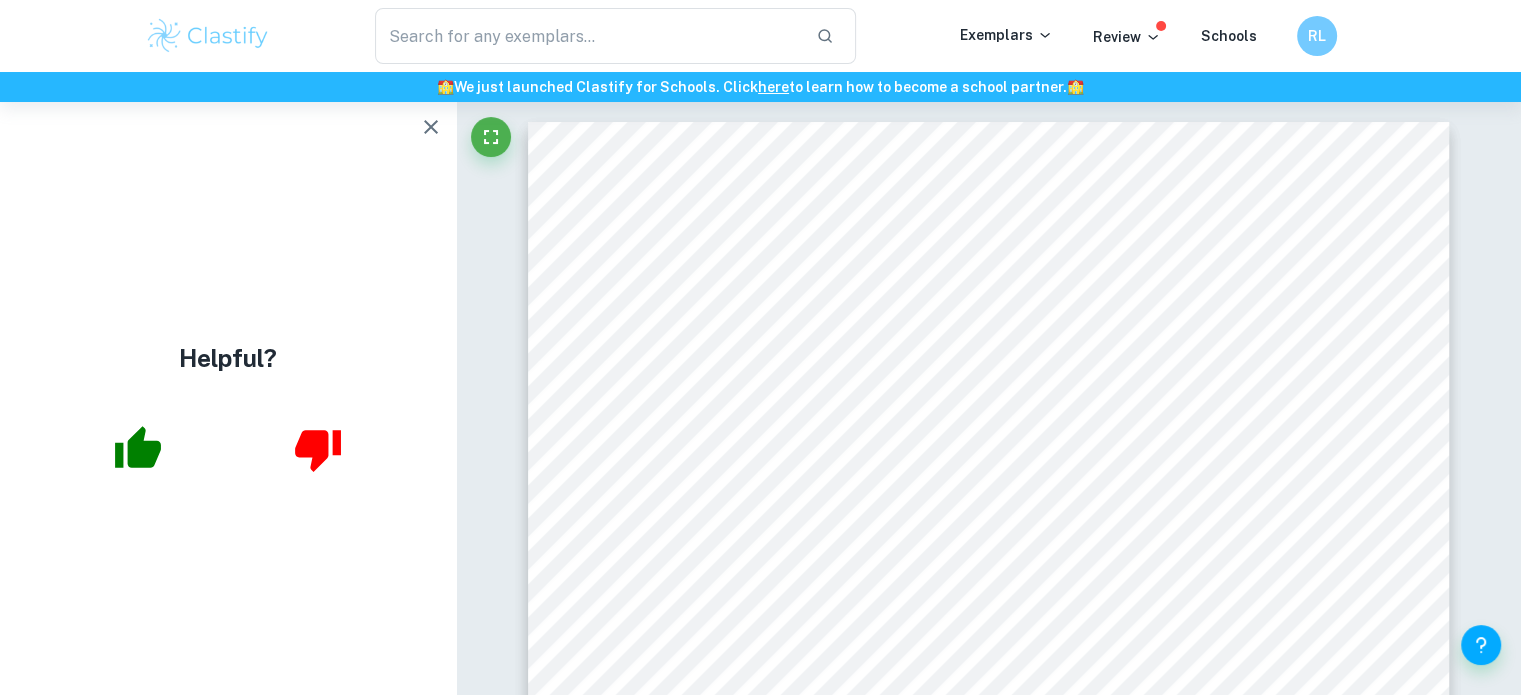 click at bounding box center [431, 127] 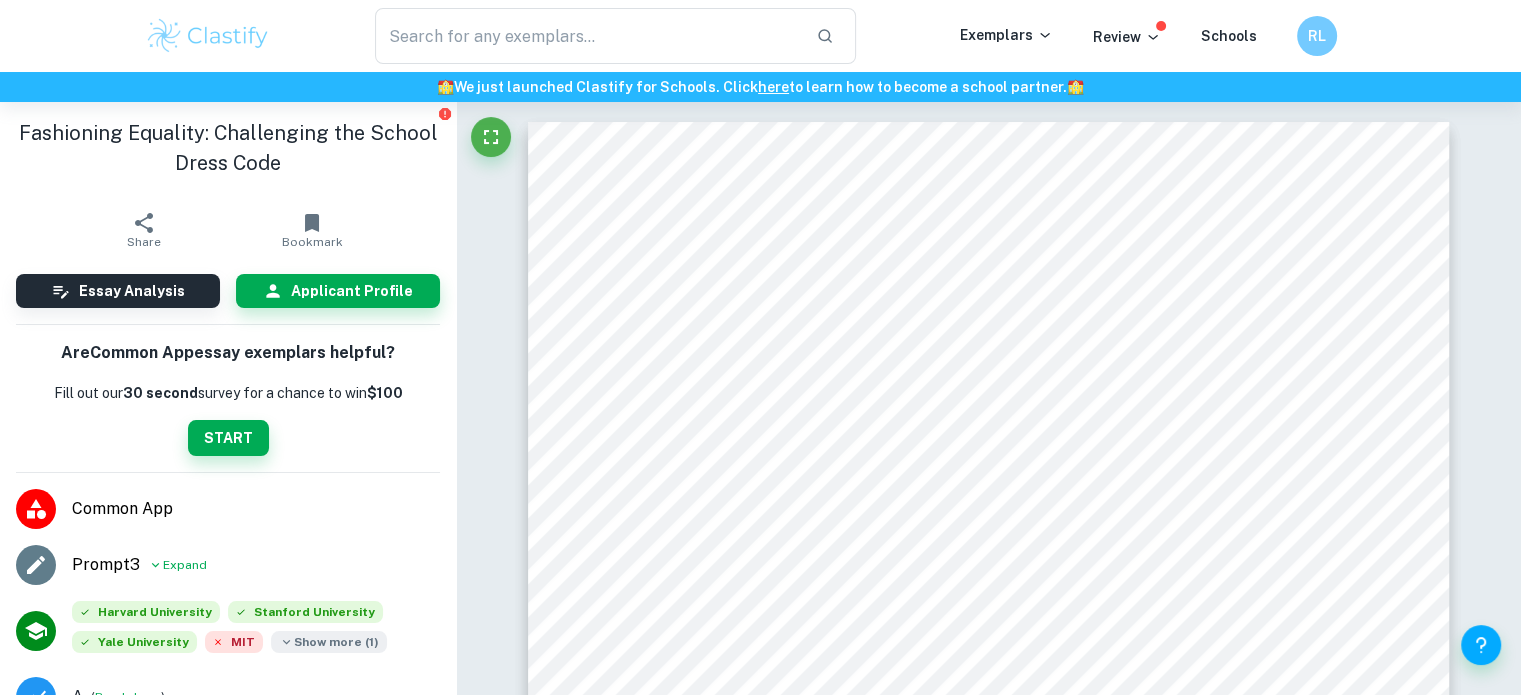 click on "Show more ( 1 )" at bounding box center [329, 642] 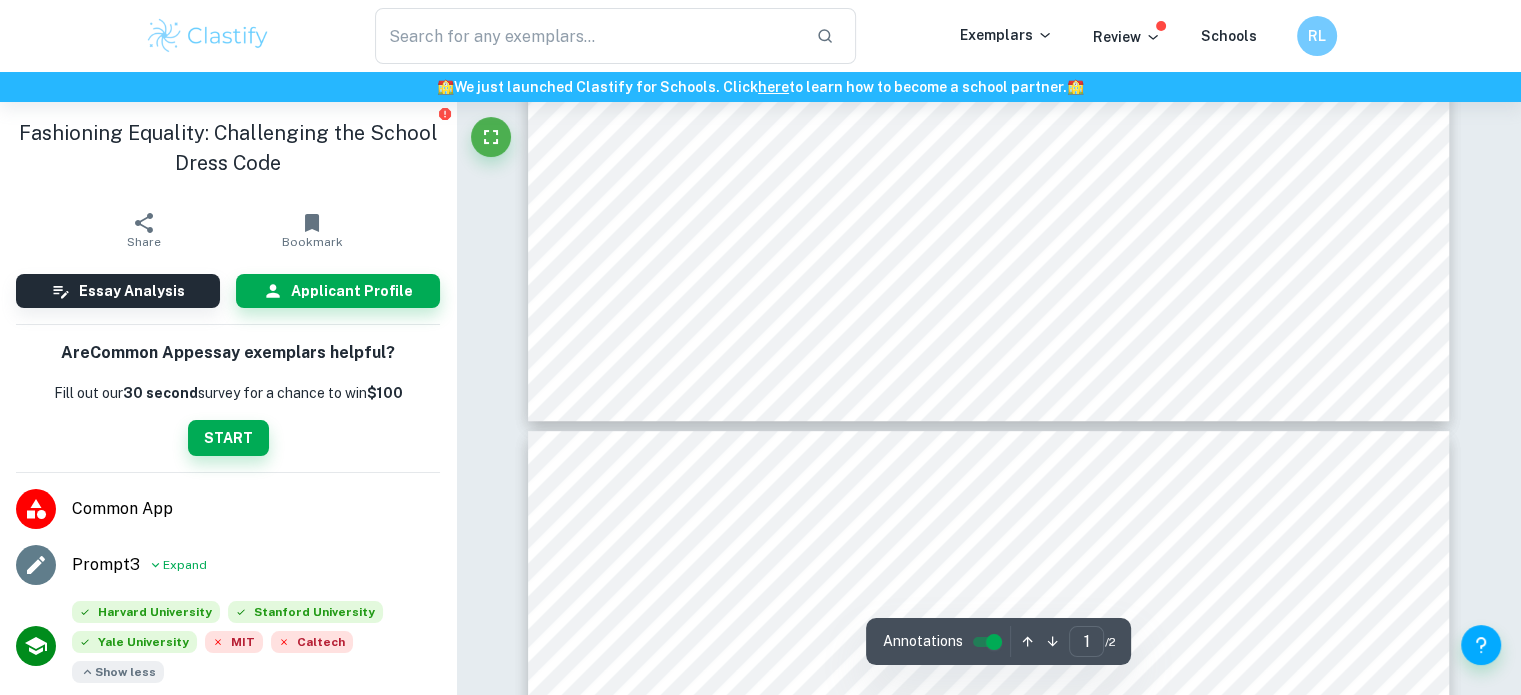 scroll, scrollTop: 901, scrollLeft: 0, axis: vertical 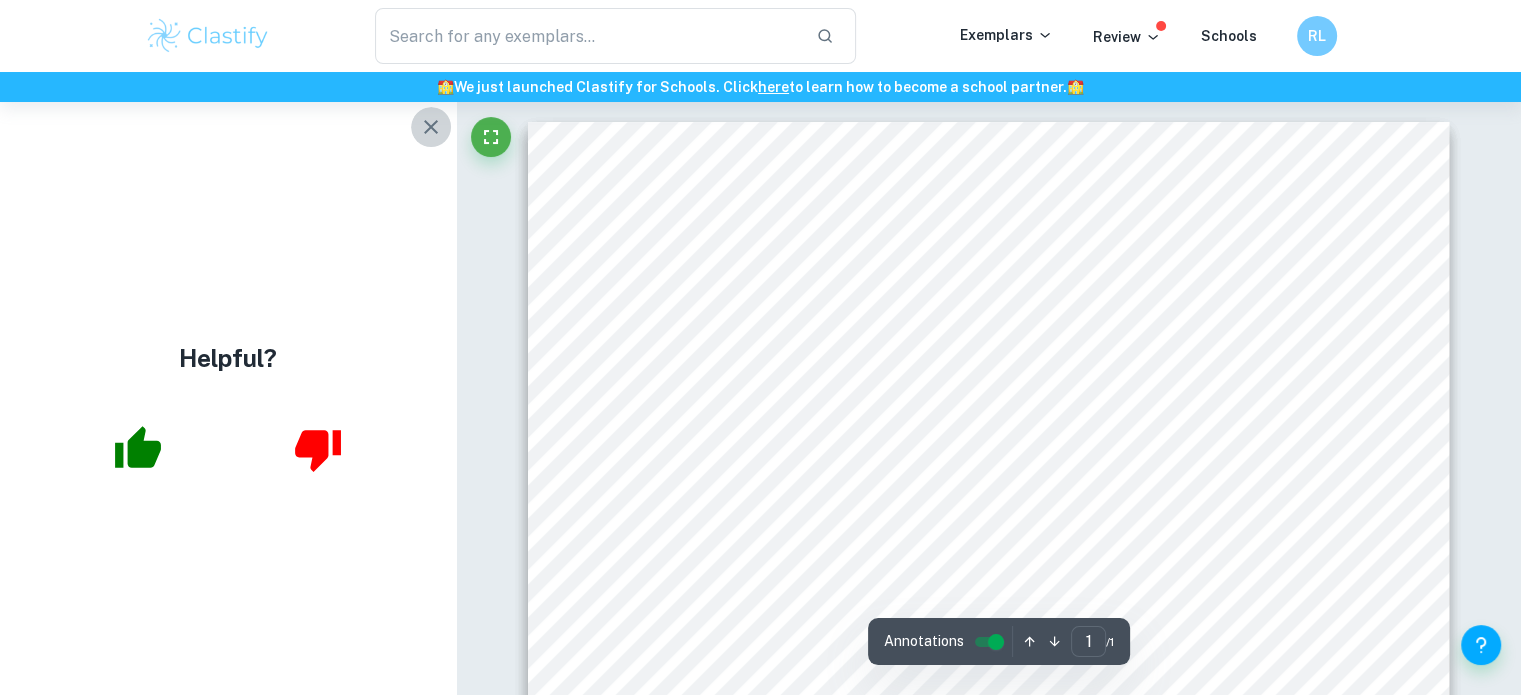click at bounding box center [431, 127] 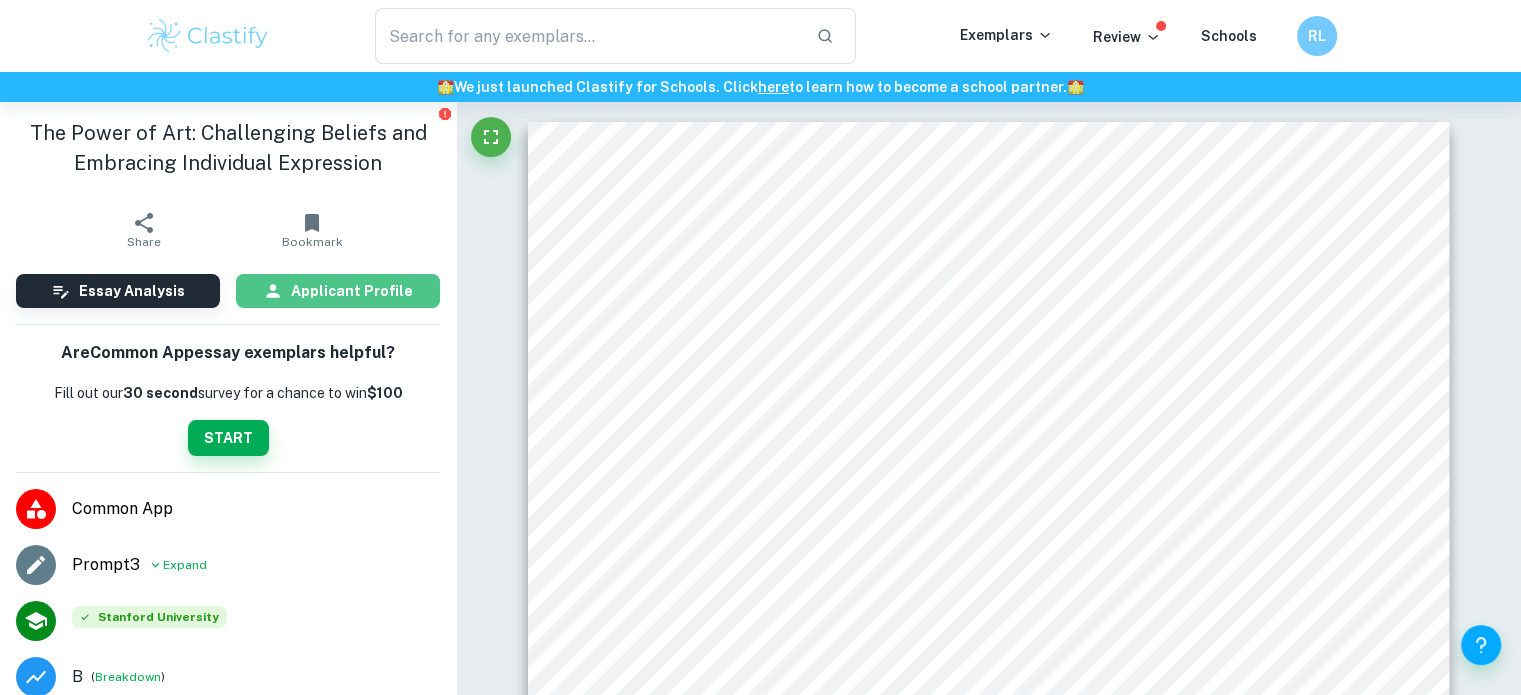 click on "Applicant Profile" at bounding box center [352, 291] 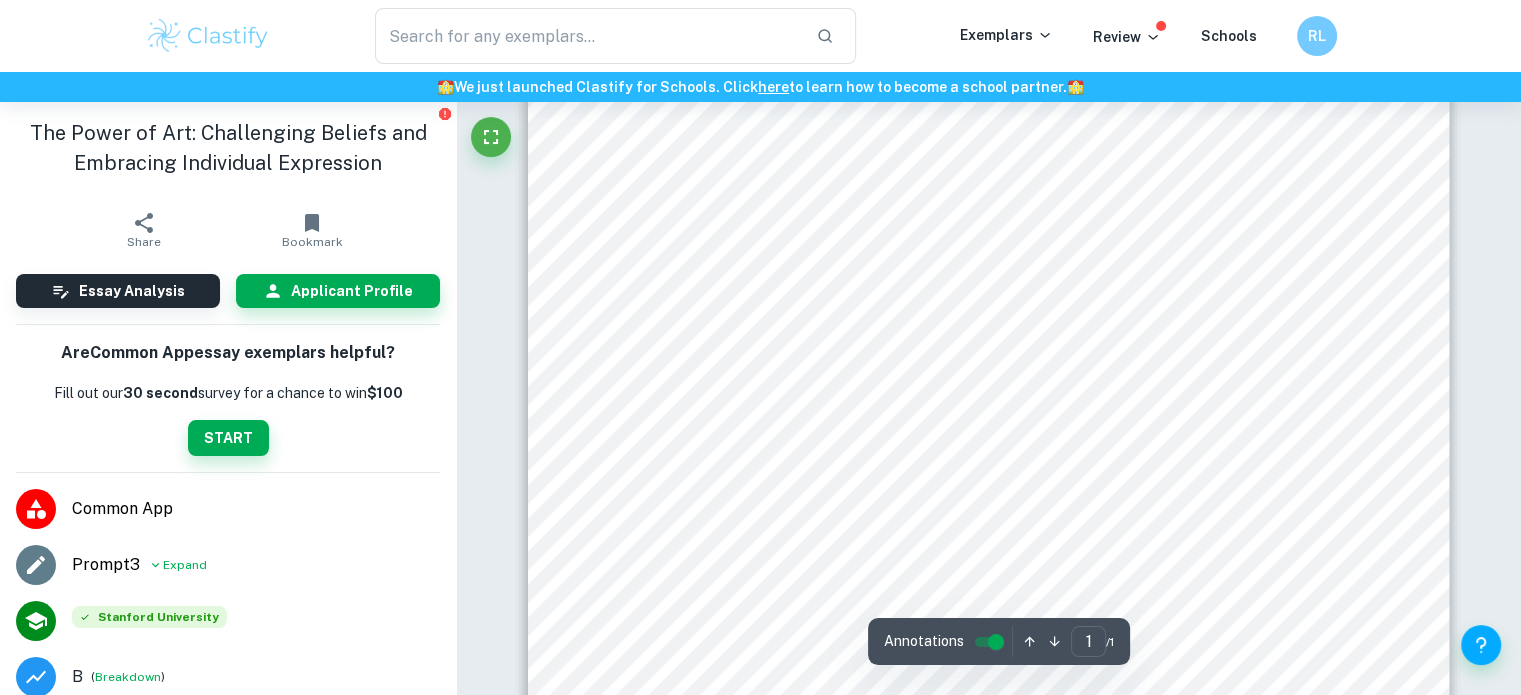 scroll, scrollTop: 639, scrollLeft: 0, axis: vertical 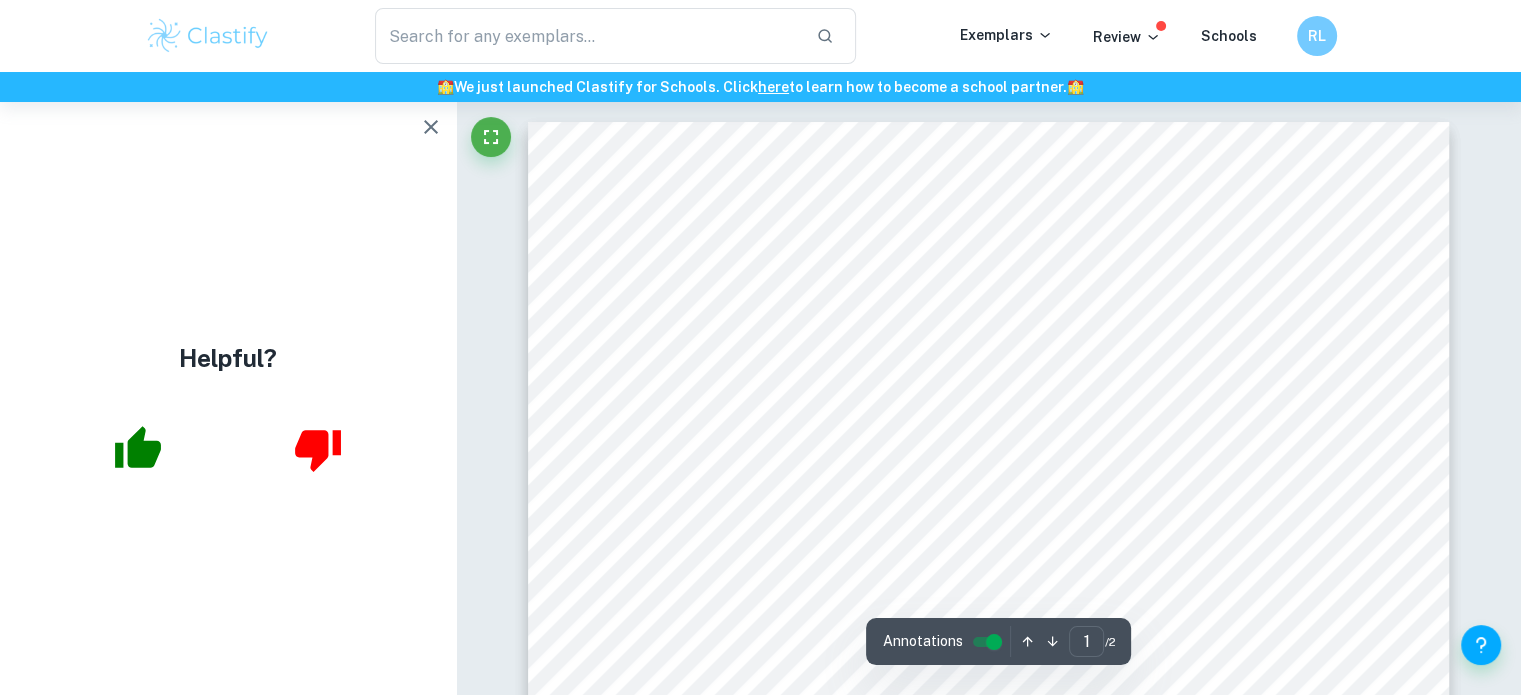 click 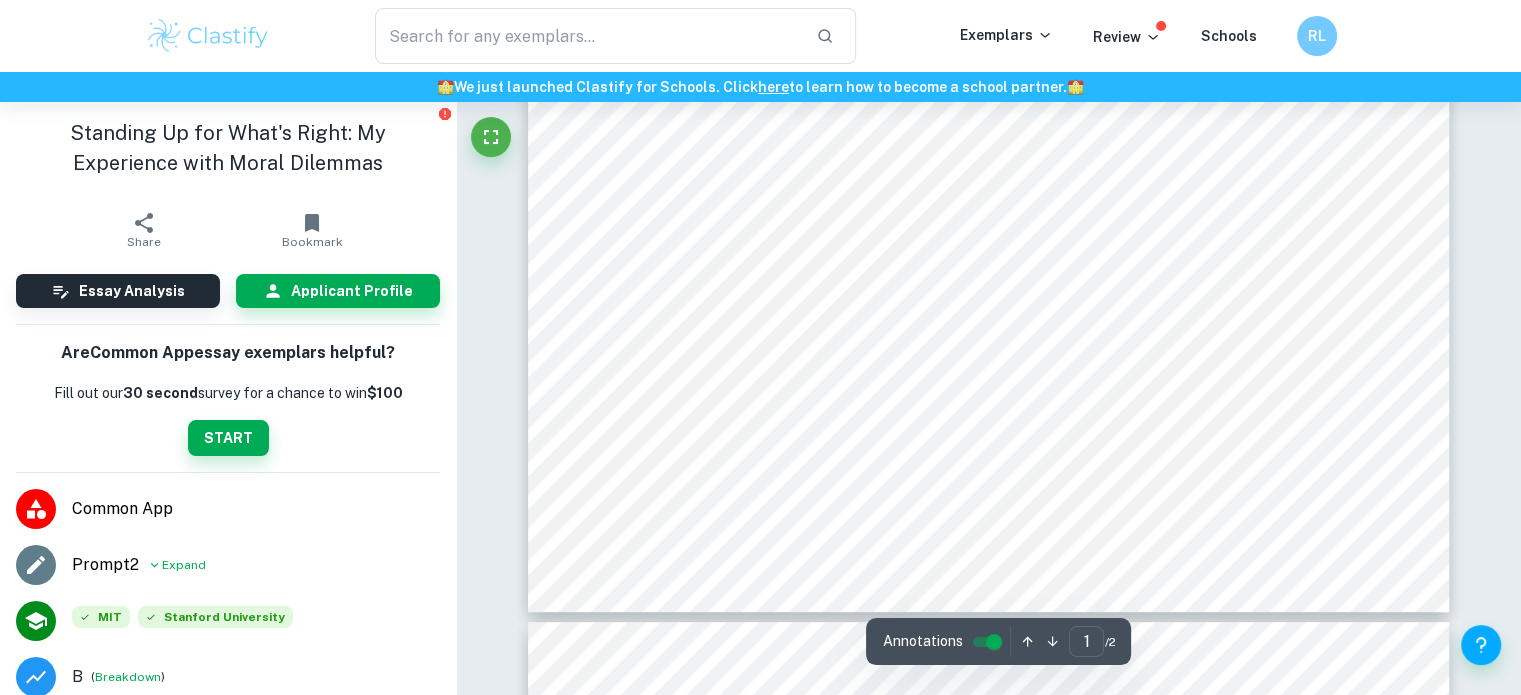 scroll, scrollTop: 704, scrollLeft: 0, axis: vertical 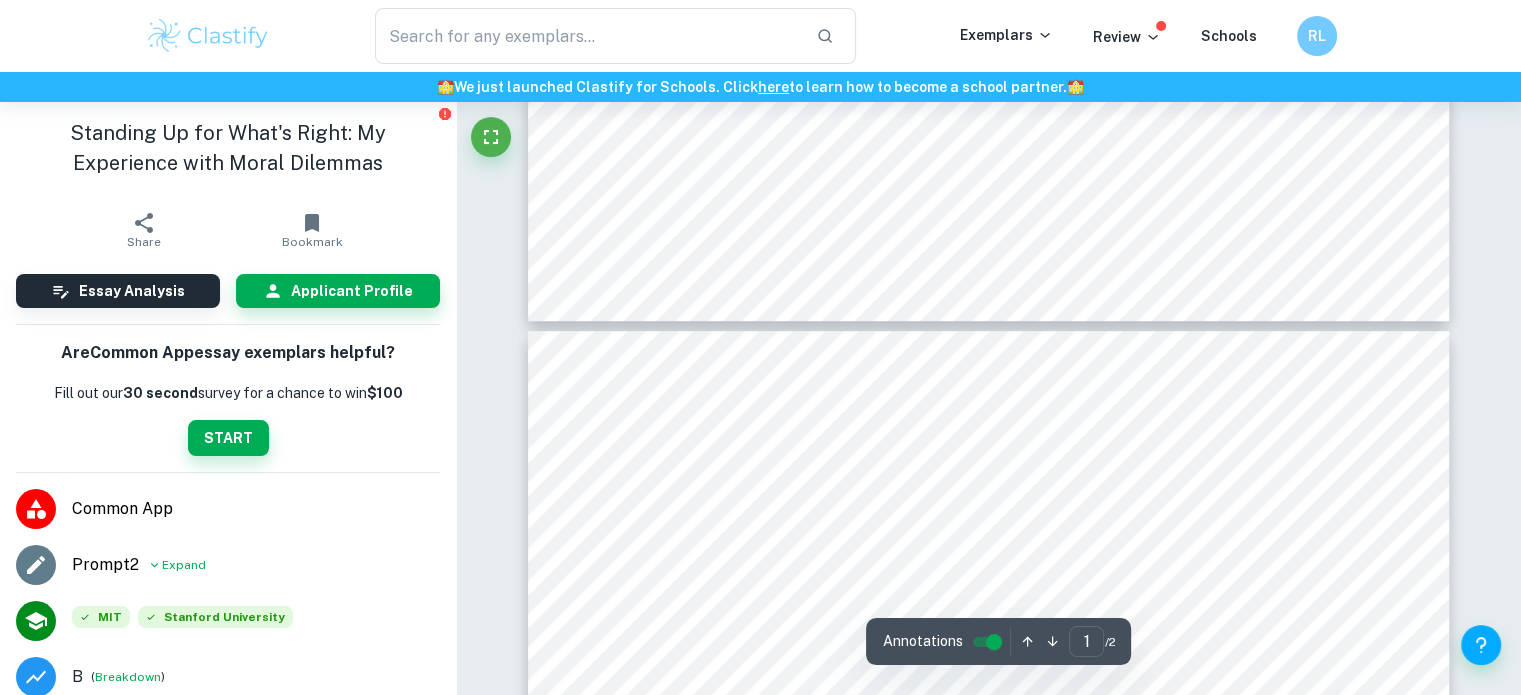 type on "2" 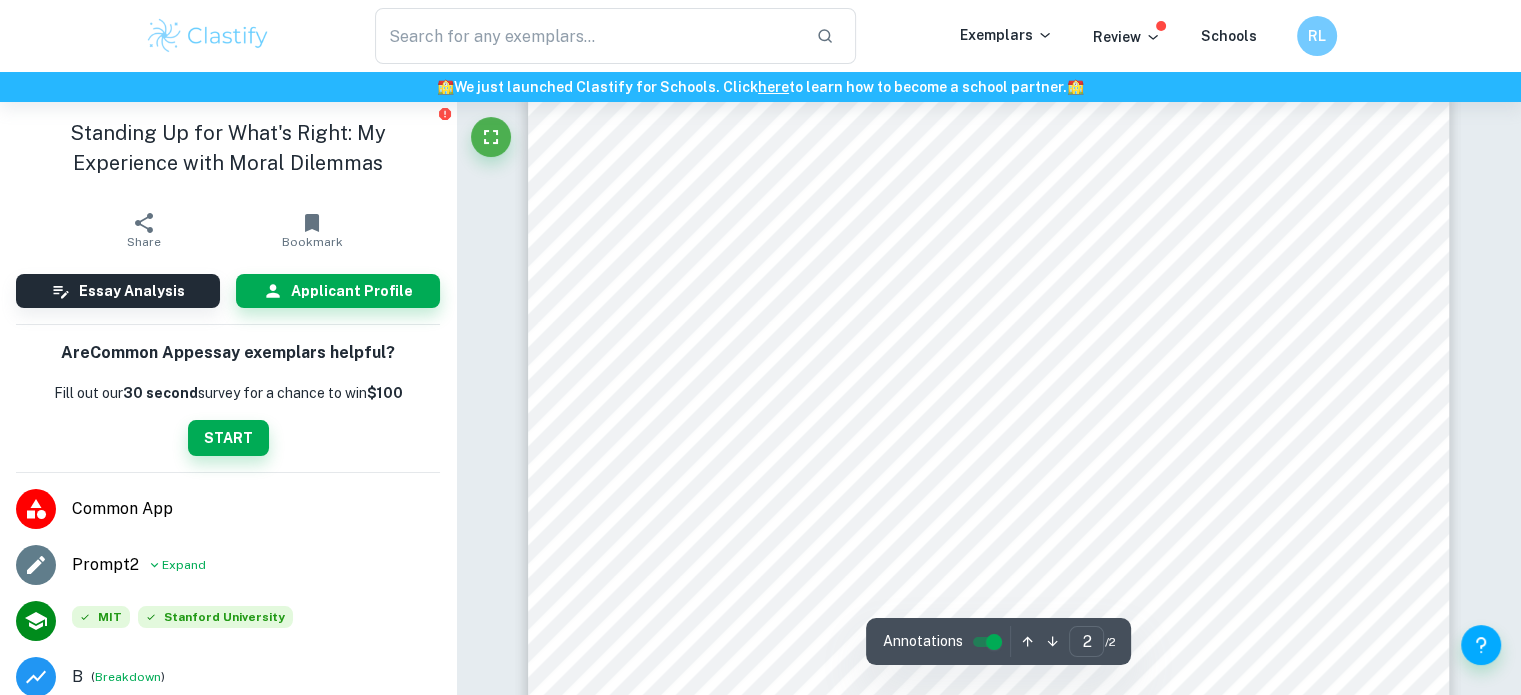 scroll, scrollTop: 1271, scrollLeft: 0, axis: vertical 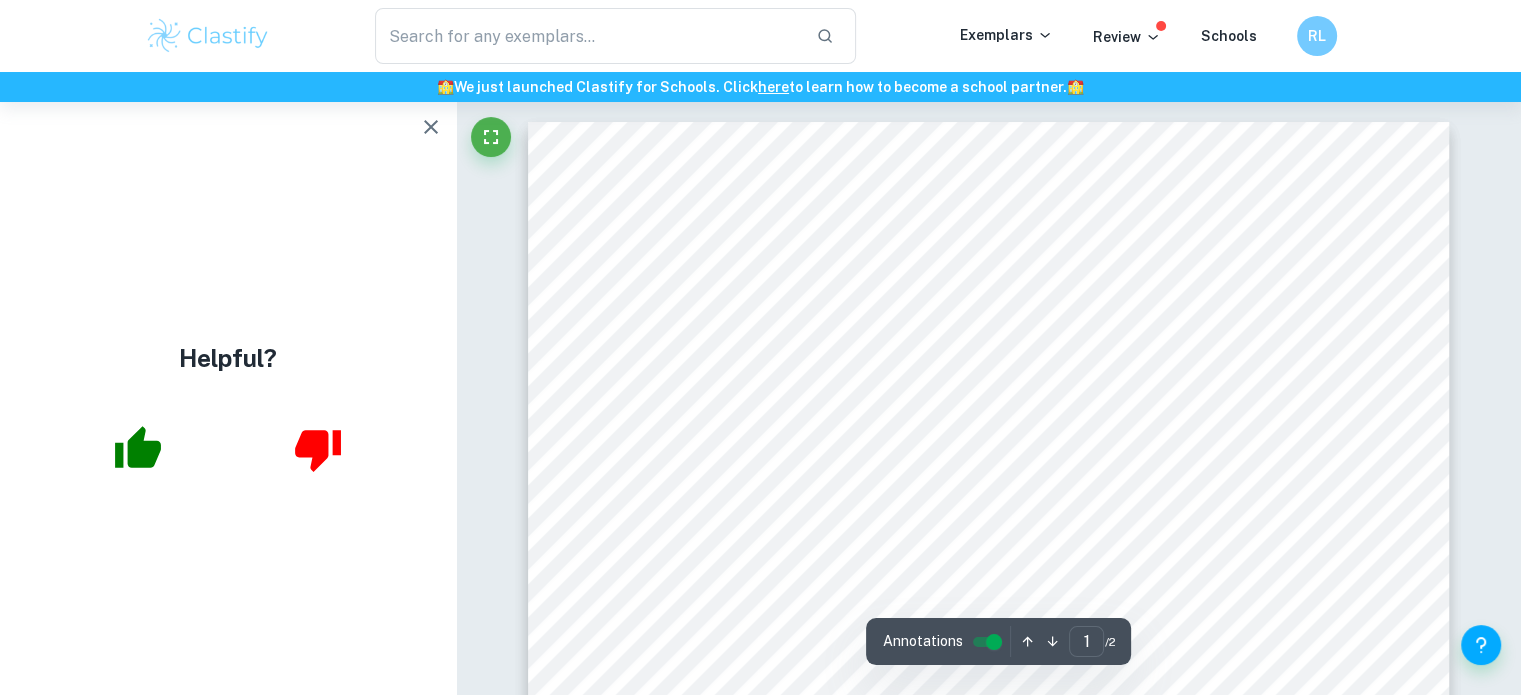 click 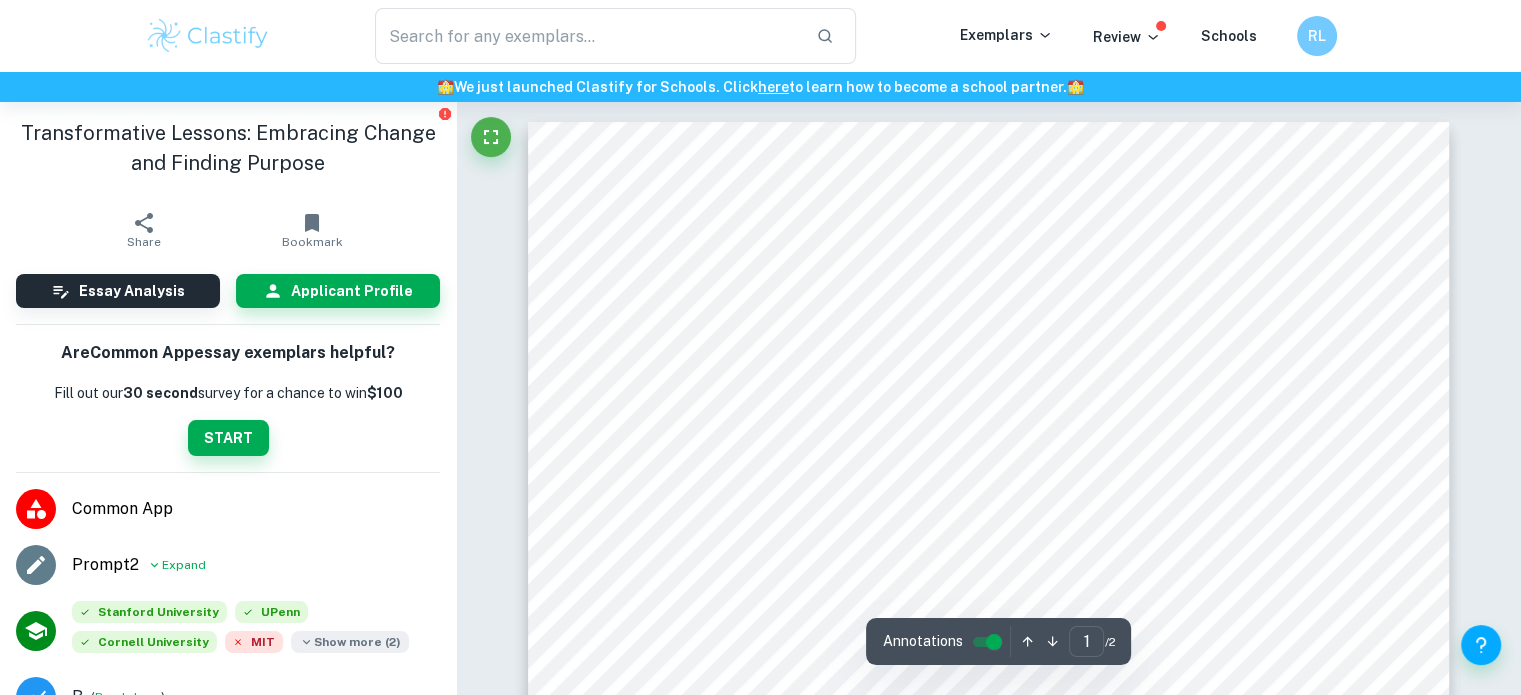 click on "Show more ( 2 )" at bounding box center (350, 642) 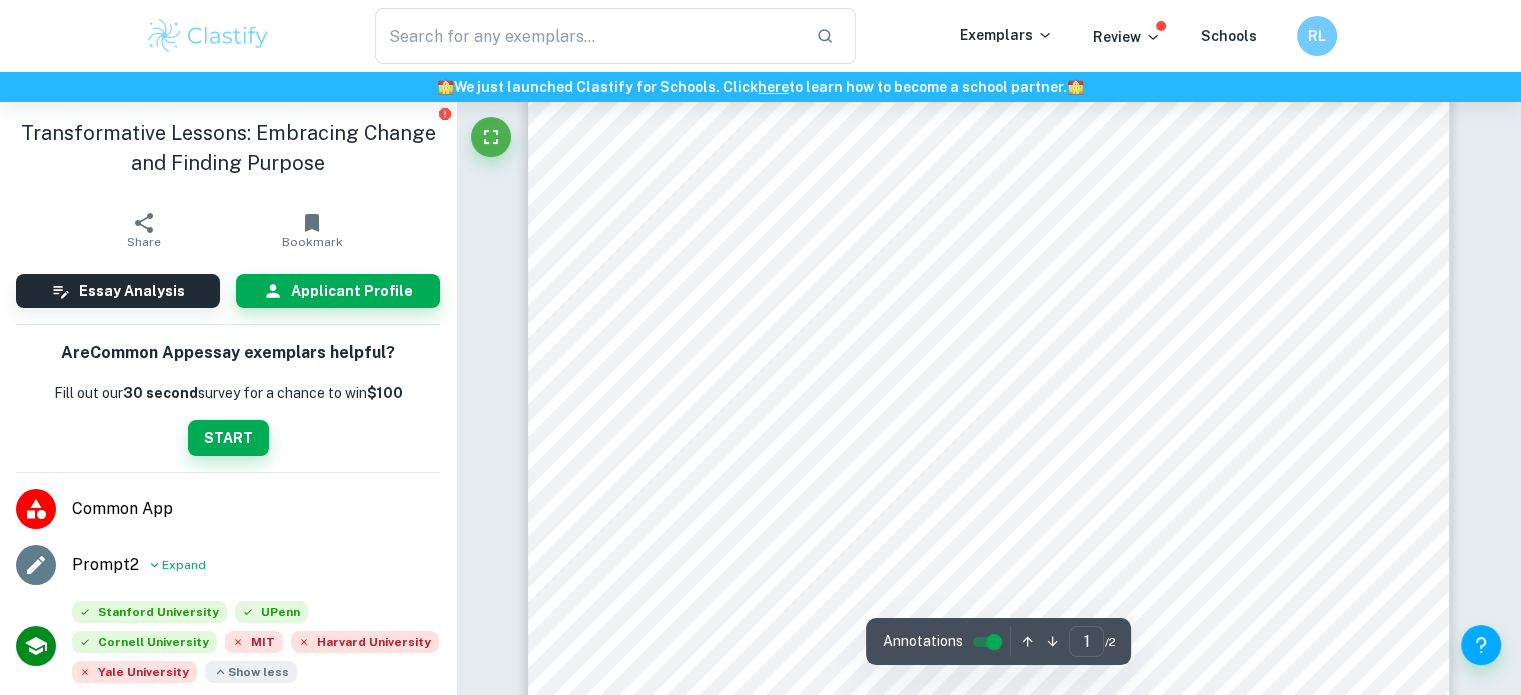 scroll, scrollTop: 474, scrollLeft: 0, axis: vertical 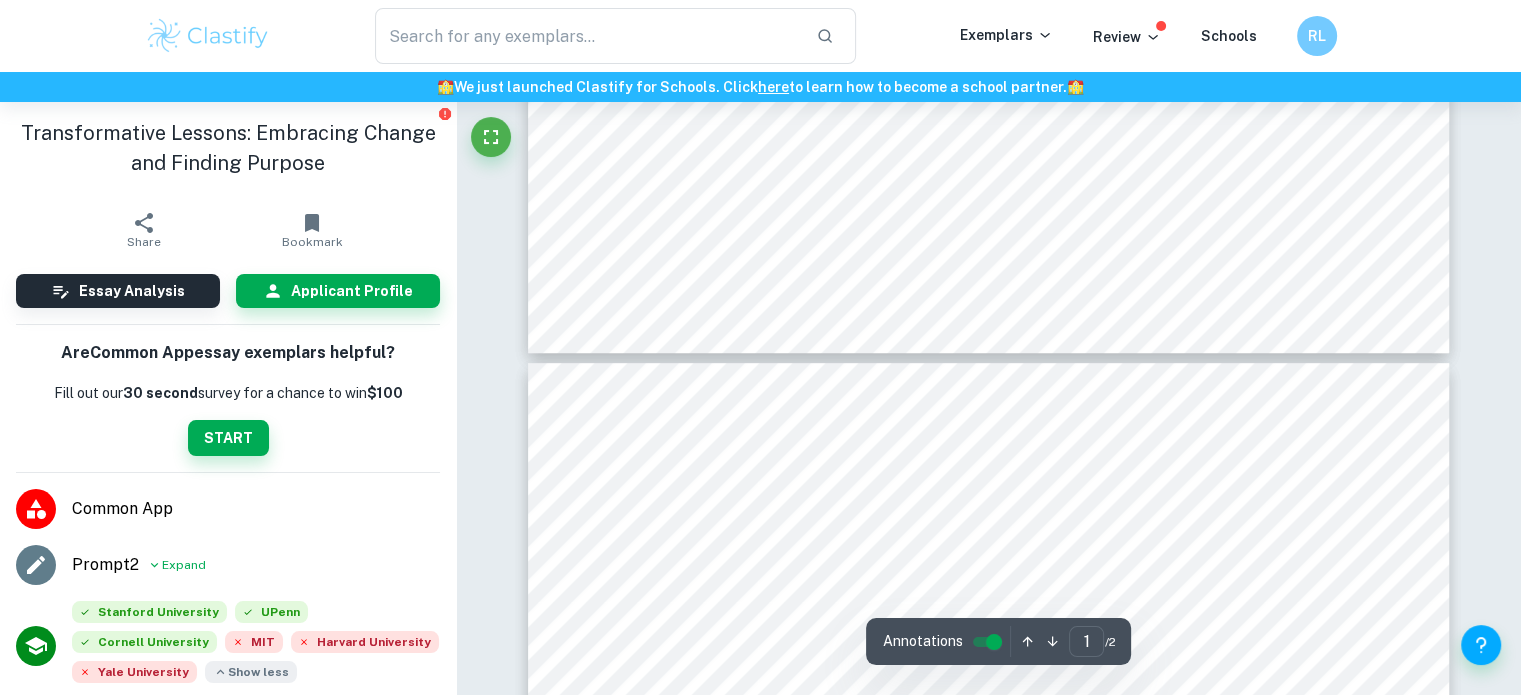 type on "2" 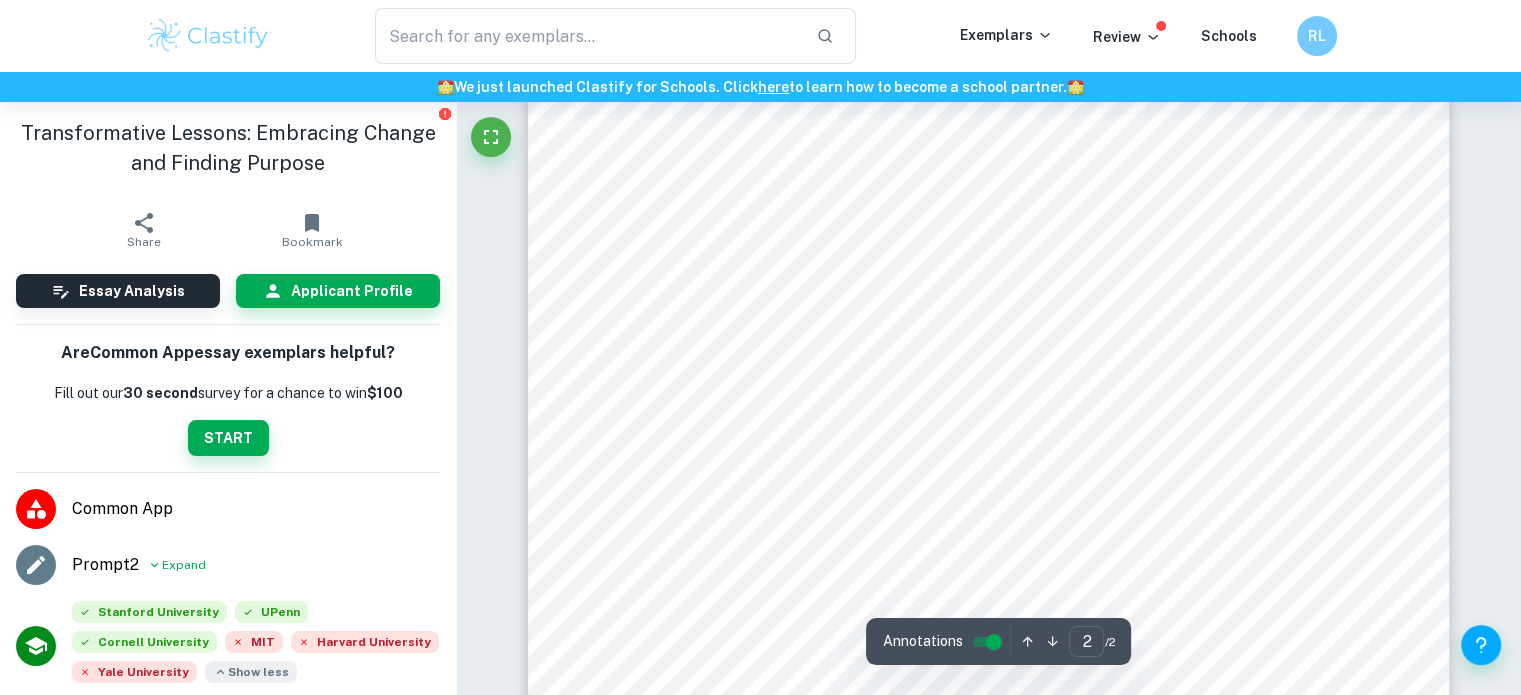 scroll, scrollTop: 1421, scrollLeft: 0, axis: vertical 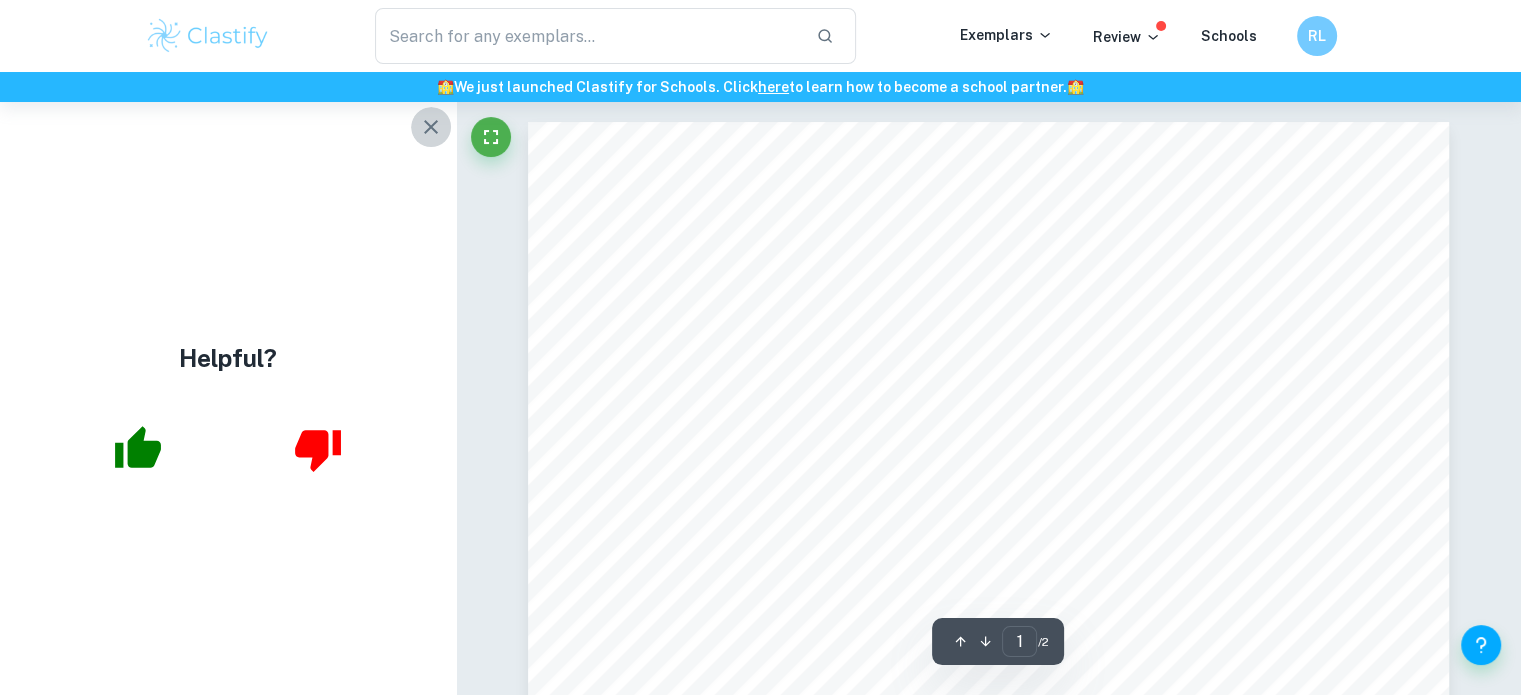 click 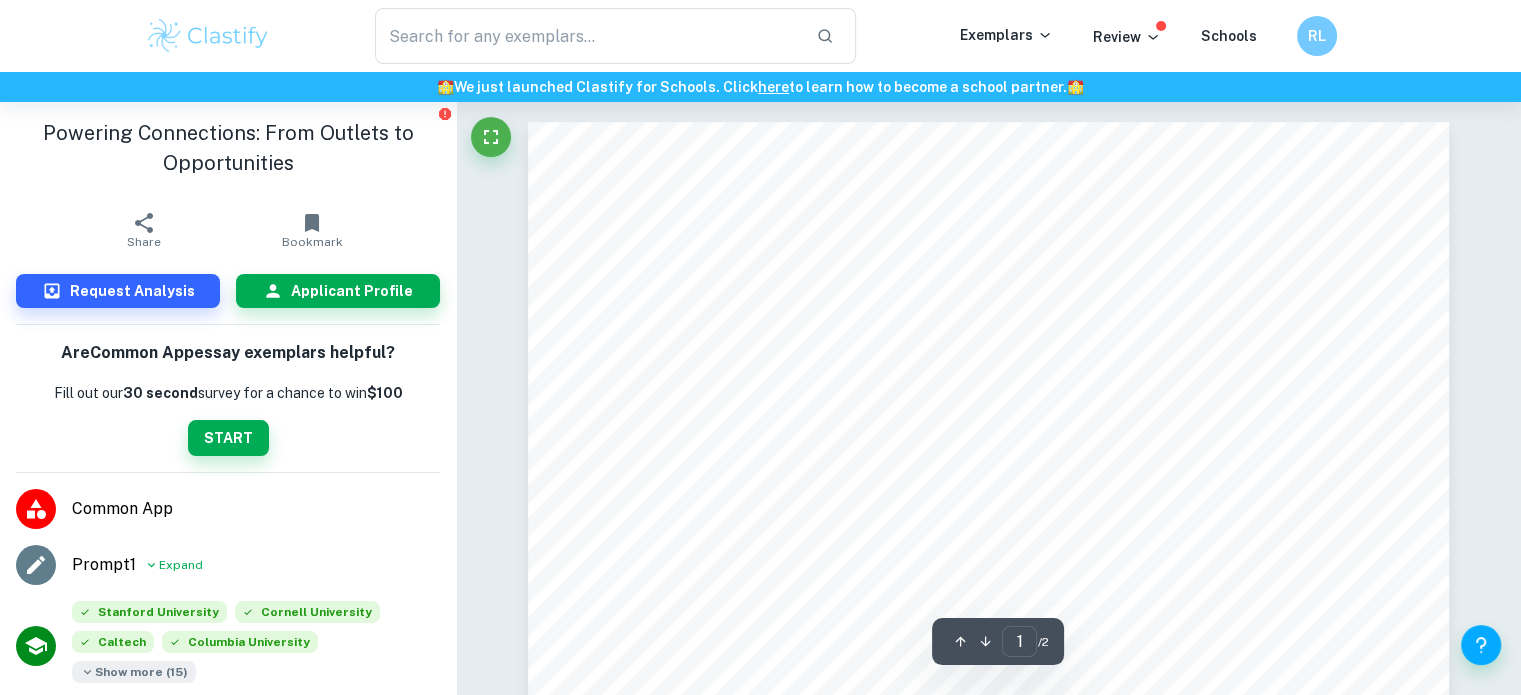 click on "Show more ( 15 )" at bounding box center (134, 672) 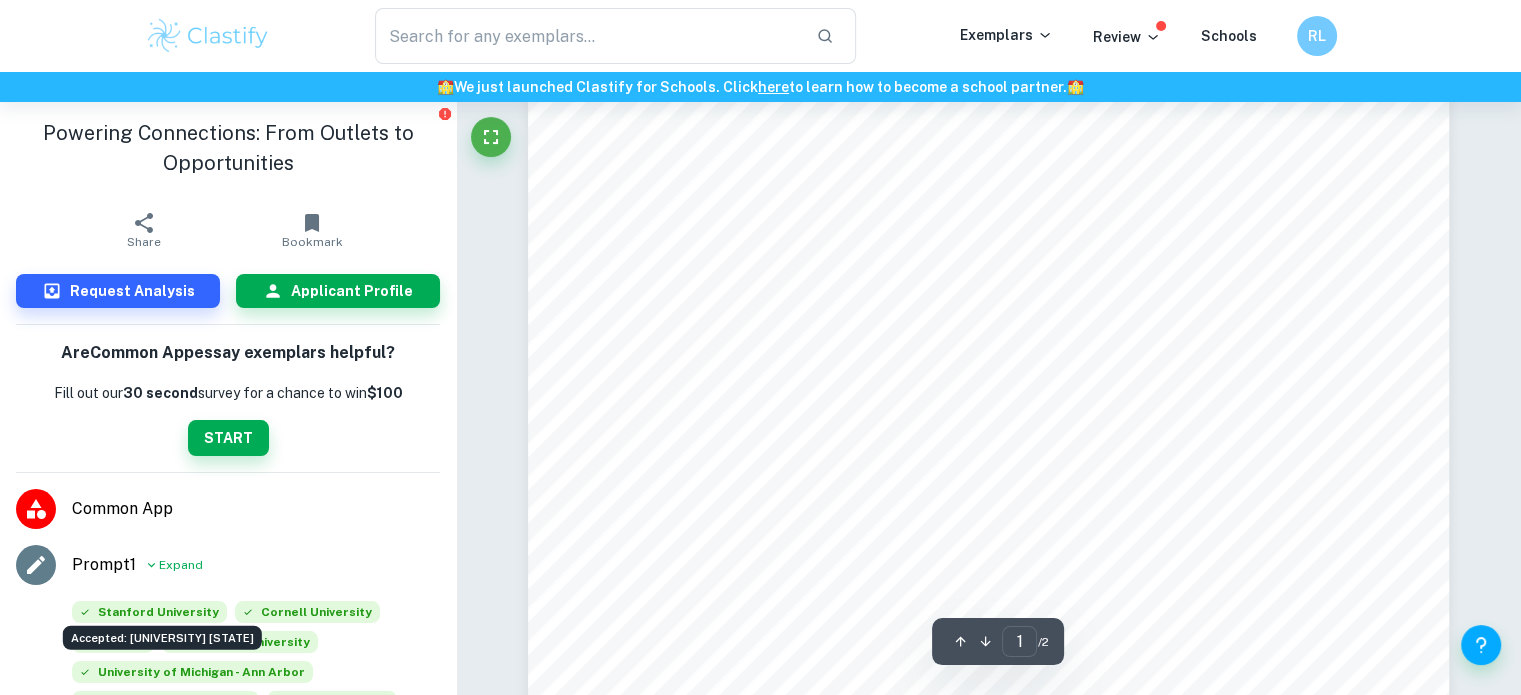scroll, scrollTop: 329, scrollLeft: 0, axis: vertical 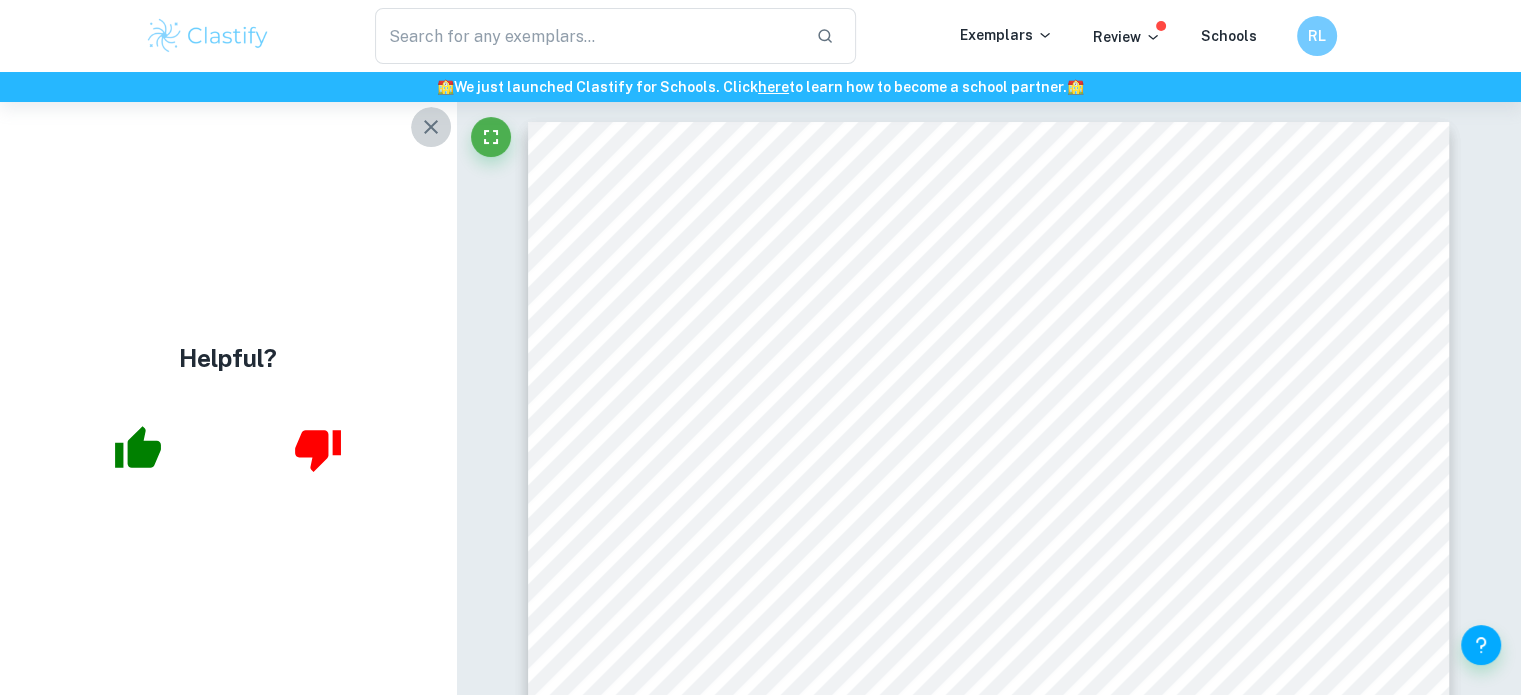 click 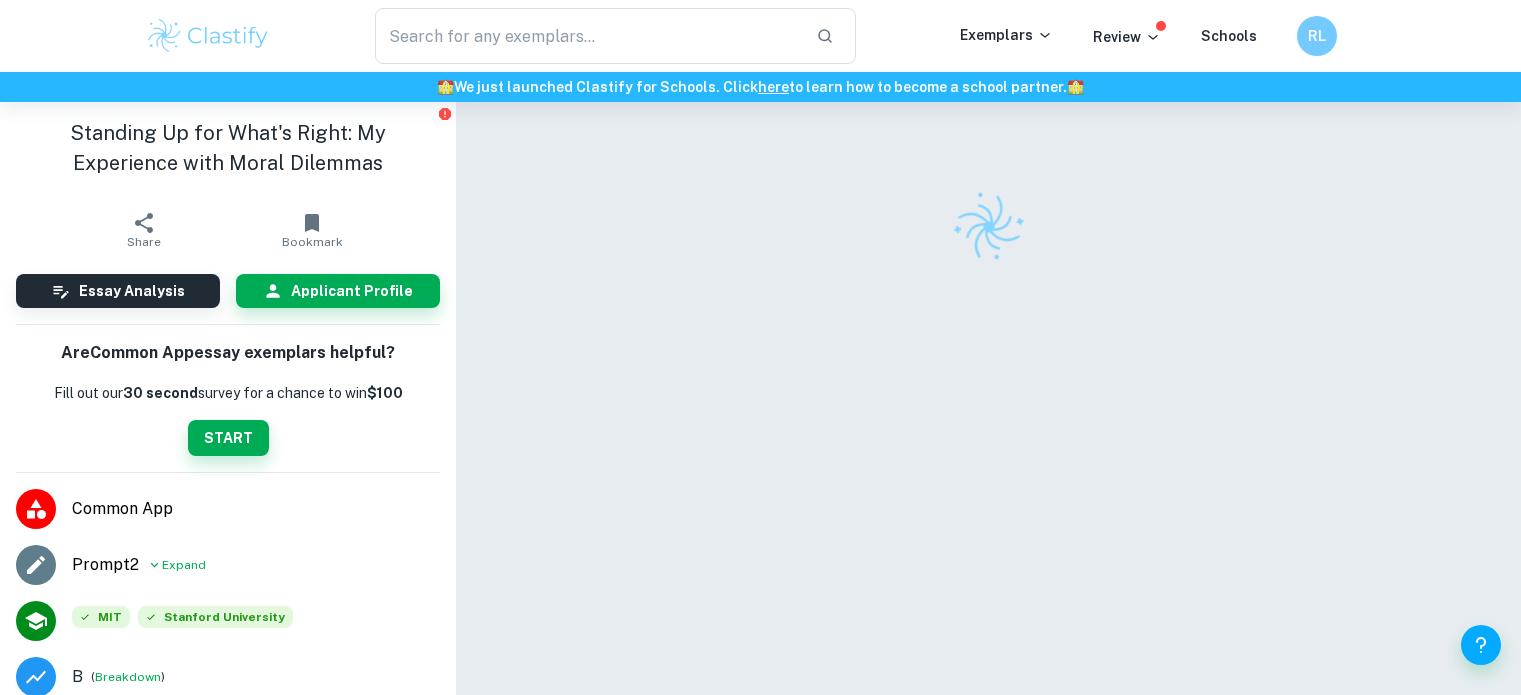 scroll, scrollTop: 0, scrollLeft: 0, axis: both 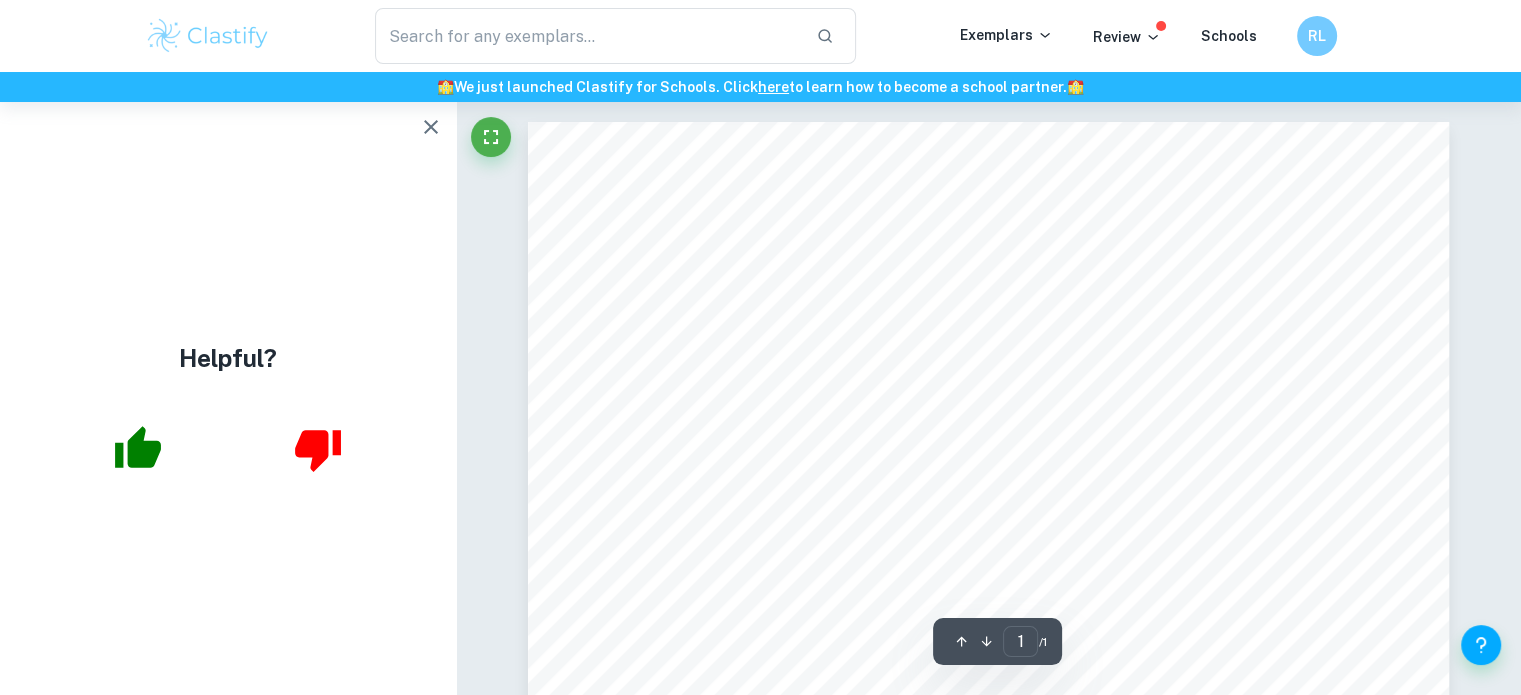click 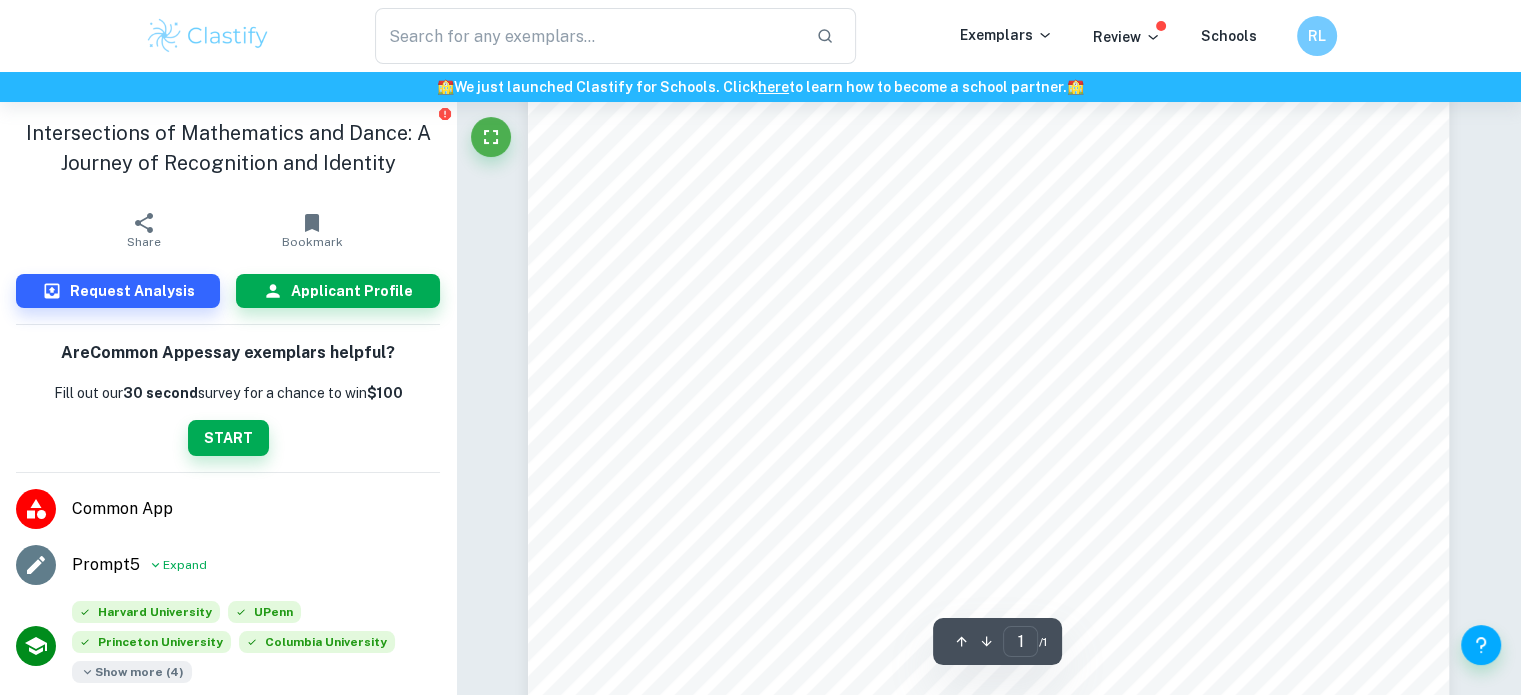 scroll, scrollTop: 243, scrollLeft: 0, axis: vertical 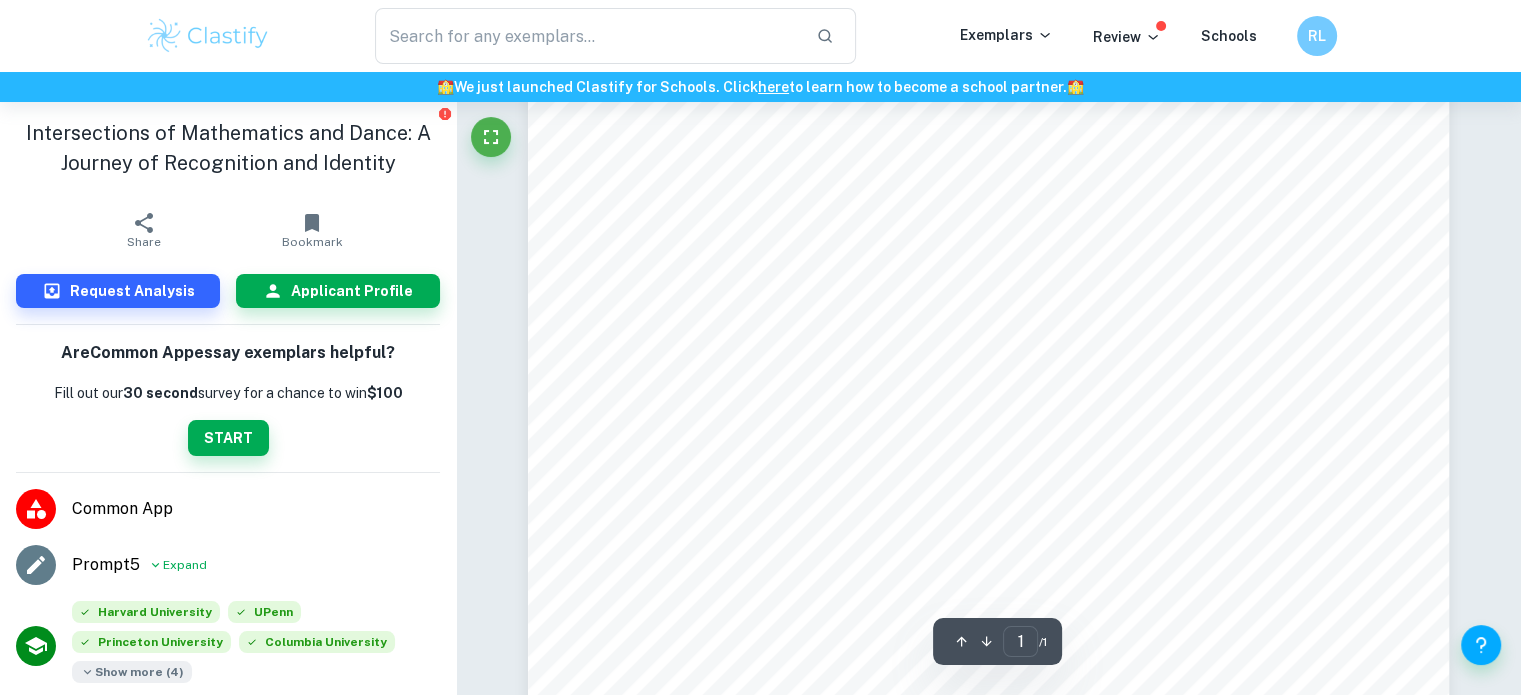 click on "Show more ( 4 )" at bounding box center [132, 672] 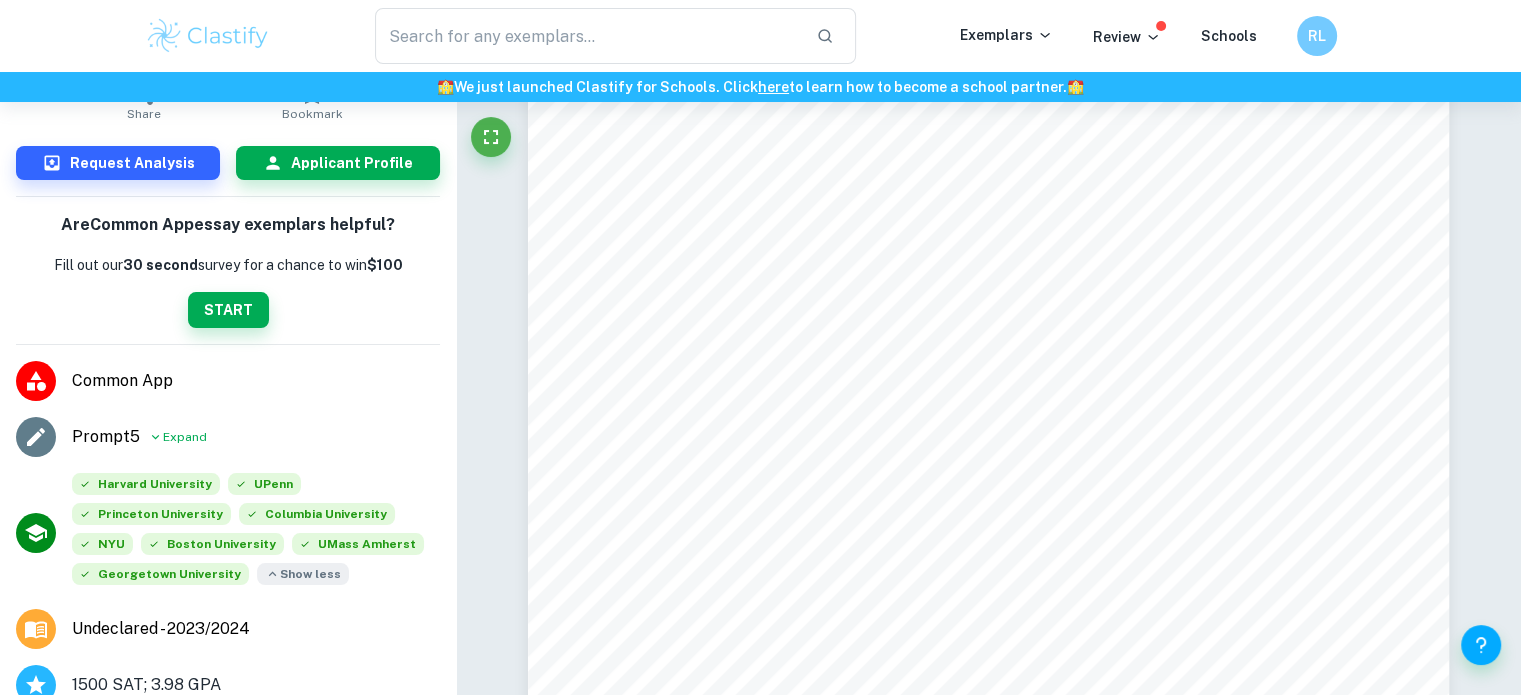 scroll, scrollTop: 130, scrollLeft: 0, axis: vertical 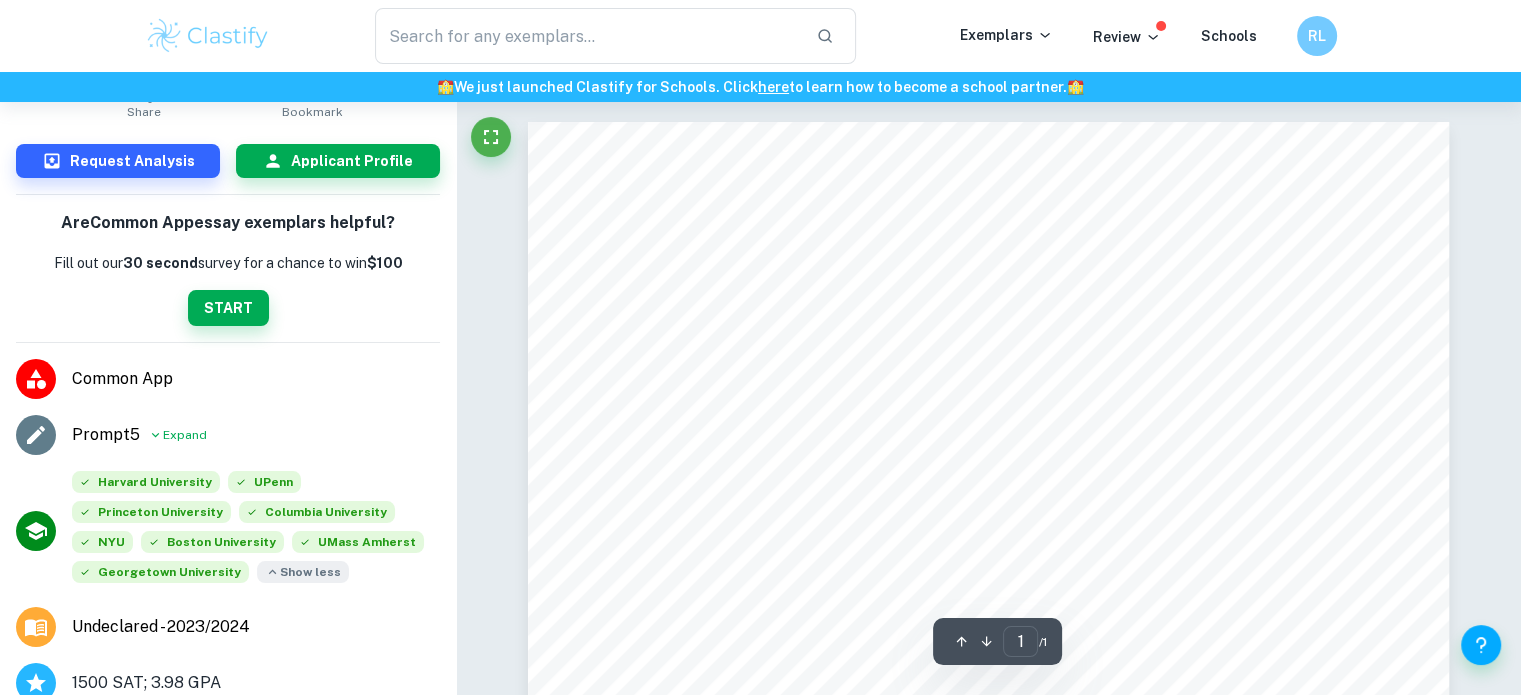 click on "1 ​ / 1 Mathematics and dance converge at an intersection beyond the realm of choreographic motion. As I watch dancers traverse the stage, I cannot help but calculate the in nite mathematical combinations of formations. Thus, I tasked myself with inquiring deeper into their relationship in my research paper, titled 8Choreographic Group Theory: A study of dance formations through mathematics9. I9ve pursued the two subjects rigorously throughout my education. However, I had not considered uniting them until I applied for my school9s Extended Inquiry program in junior year. I composed multiple drafts of project proposals and scanned tomes of mathematics journals to solidify my inquiry: using group theory to analyze choreographic formations. After reviewing my proposal, my advanced math professor said, <you know, what you9re doing is what mathematics majors in college are doing, maybe in their second year.= Writing the paper Balanchine9s   Waltz of the Flowers mathematics. communities. endeavors." at bounding box center (988, 718) 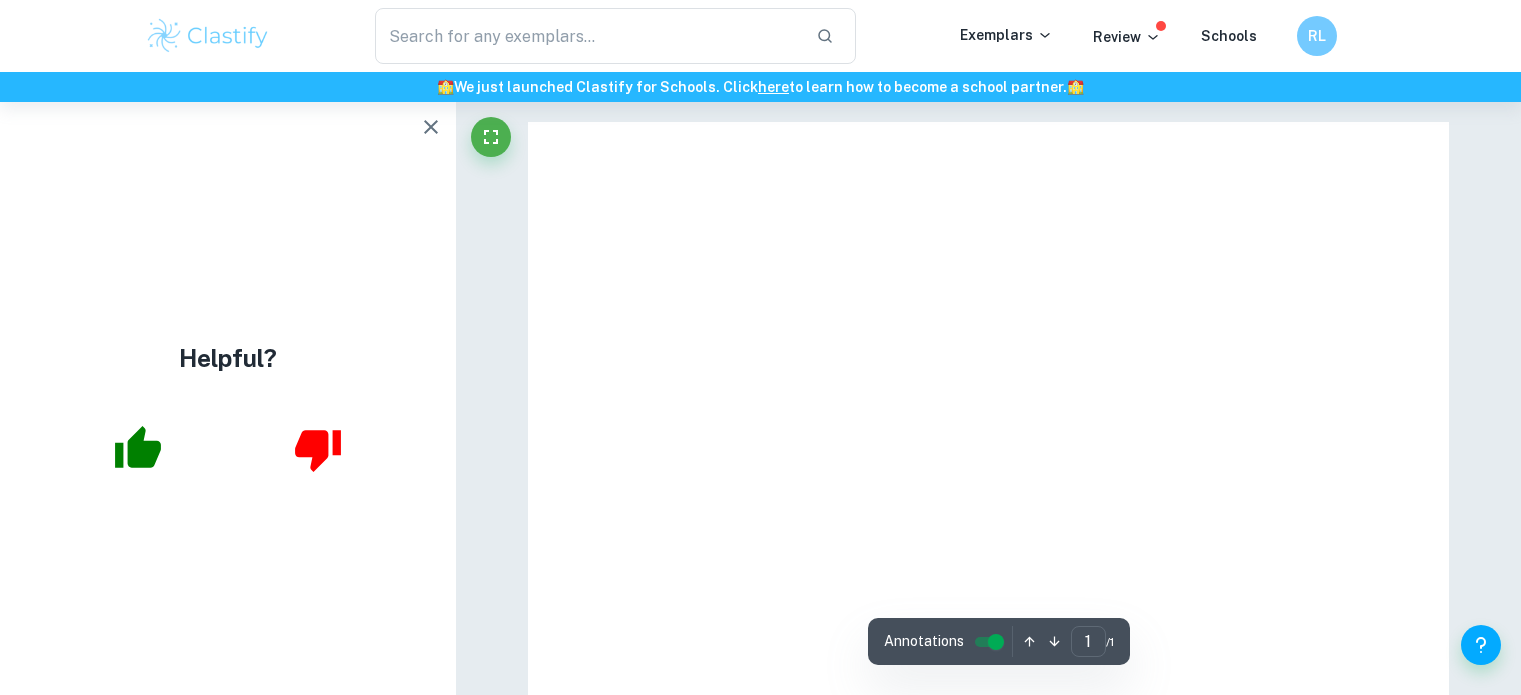 scroll, scrollTop: 0, scrollLeft: 0, axis: both 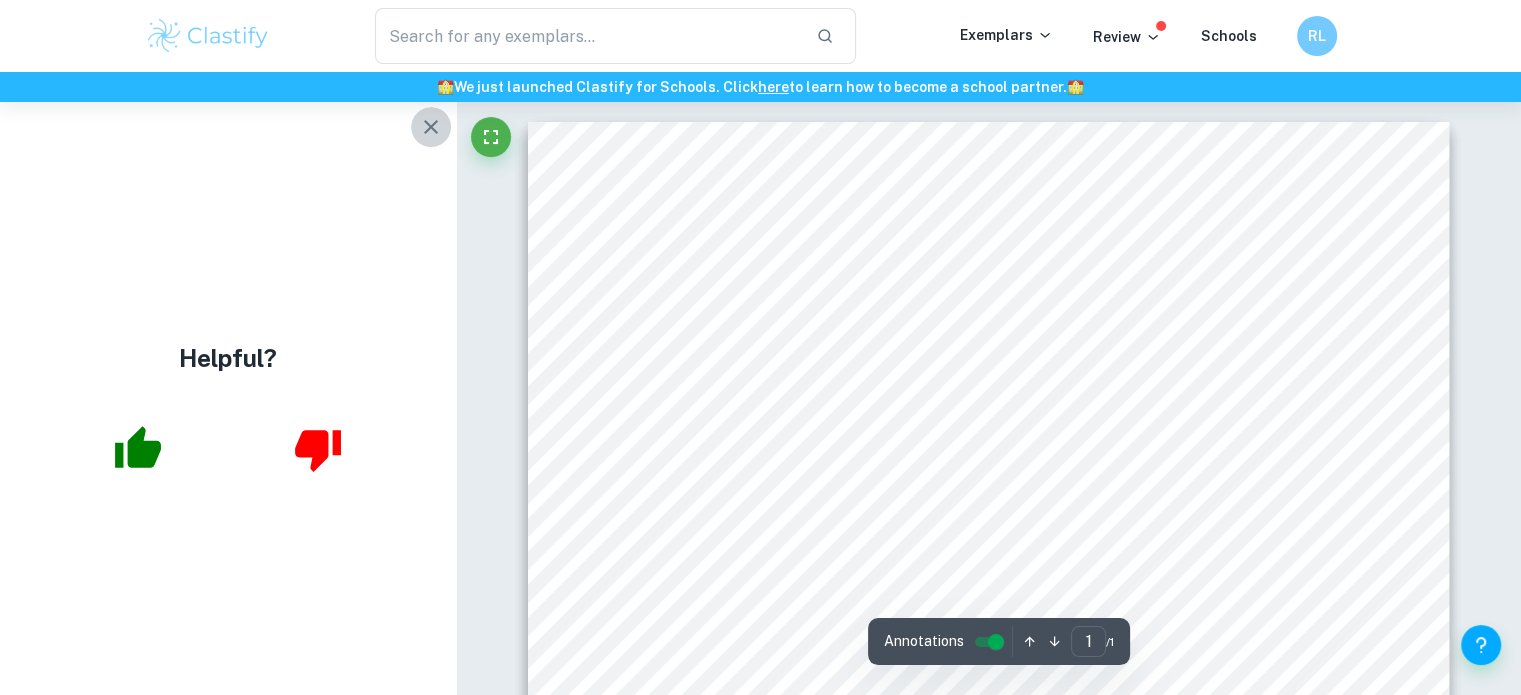 click 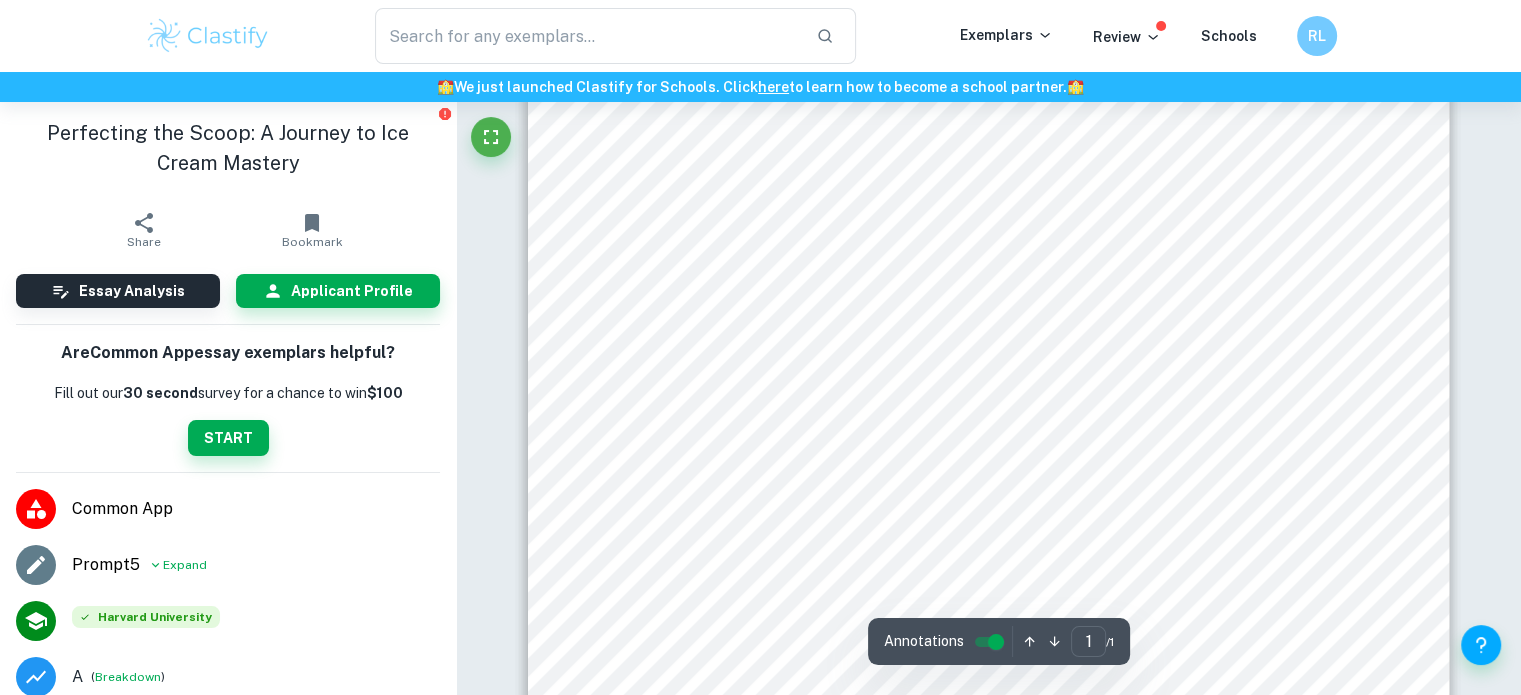 scroll, scrollTop: 639, scrollLeft: 0, axis: vertical 